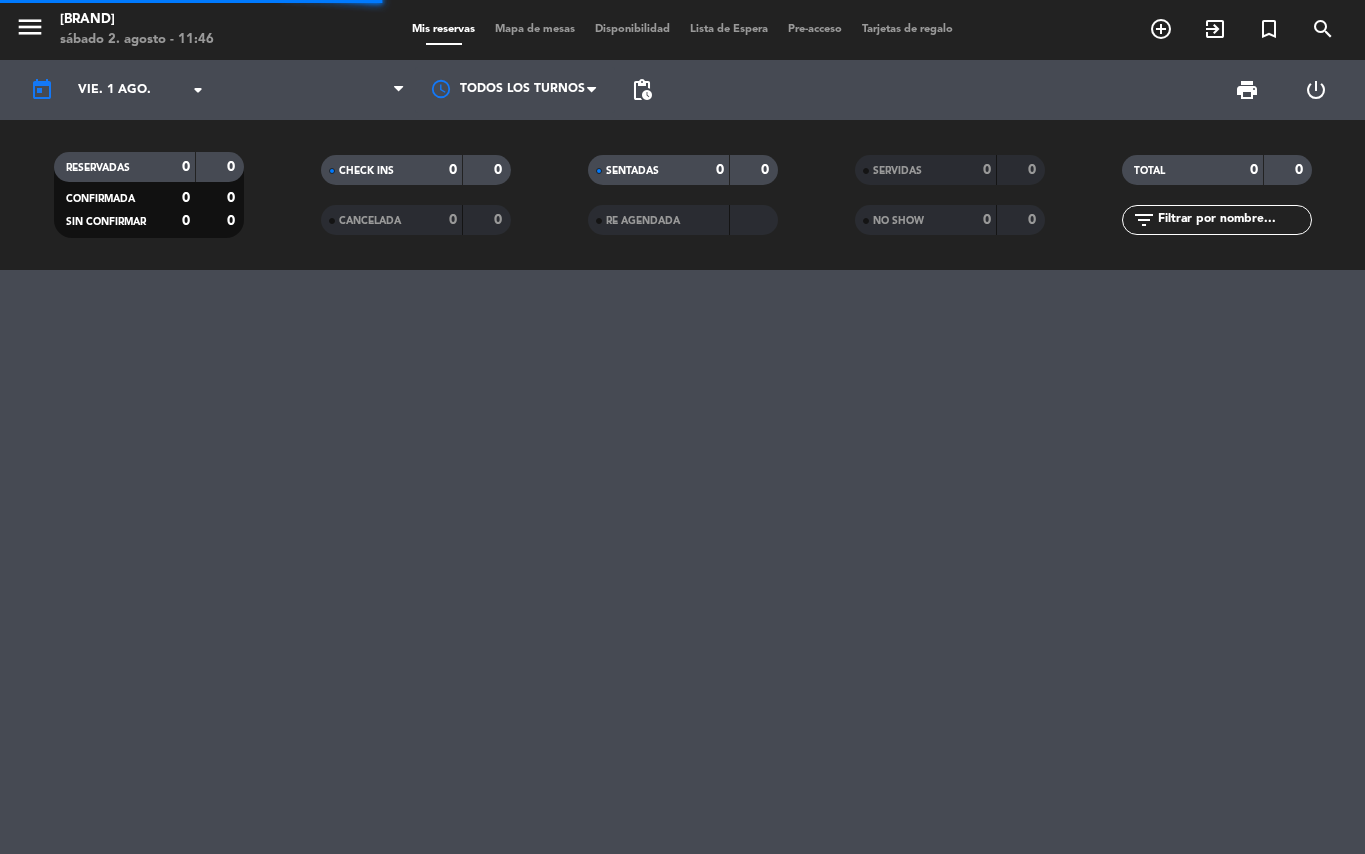 scroll, scrollTop: 0, scrollLeft: 0, axis: both 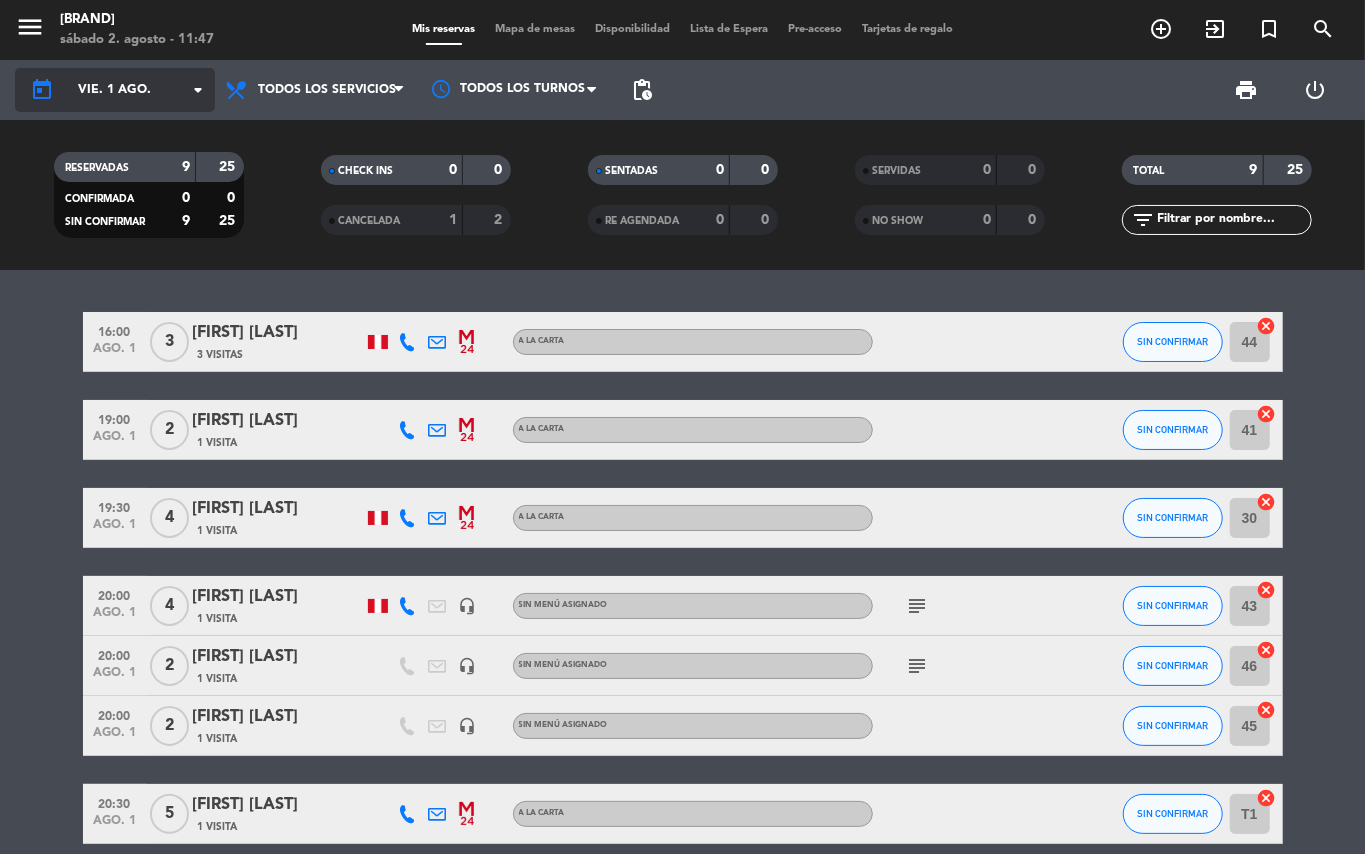 click on "arrow_drop_down" 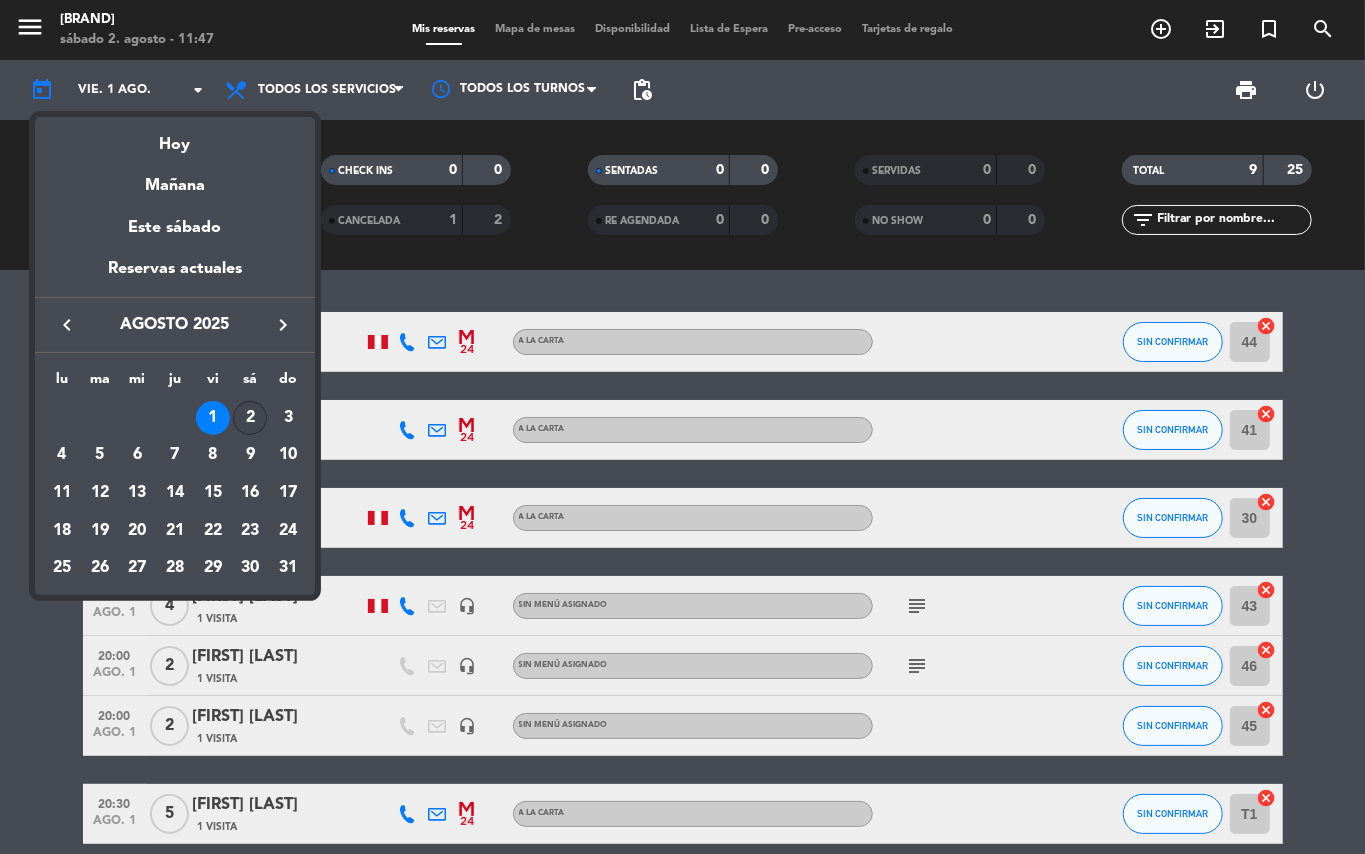 click on "2" at bounding box center [250, 418] 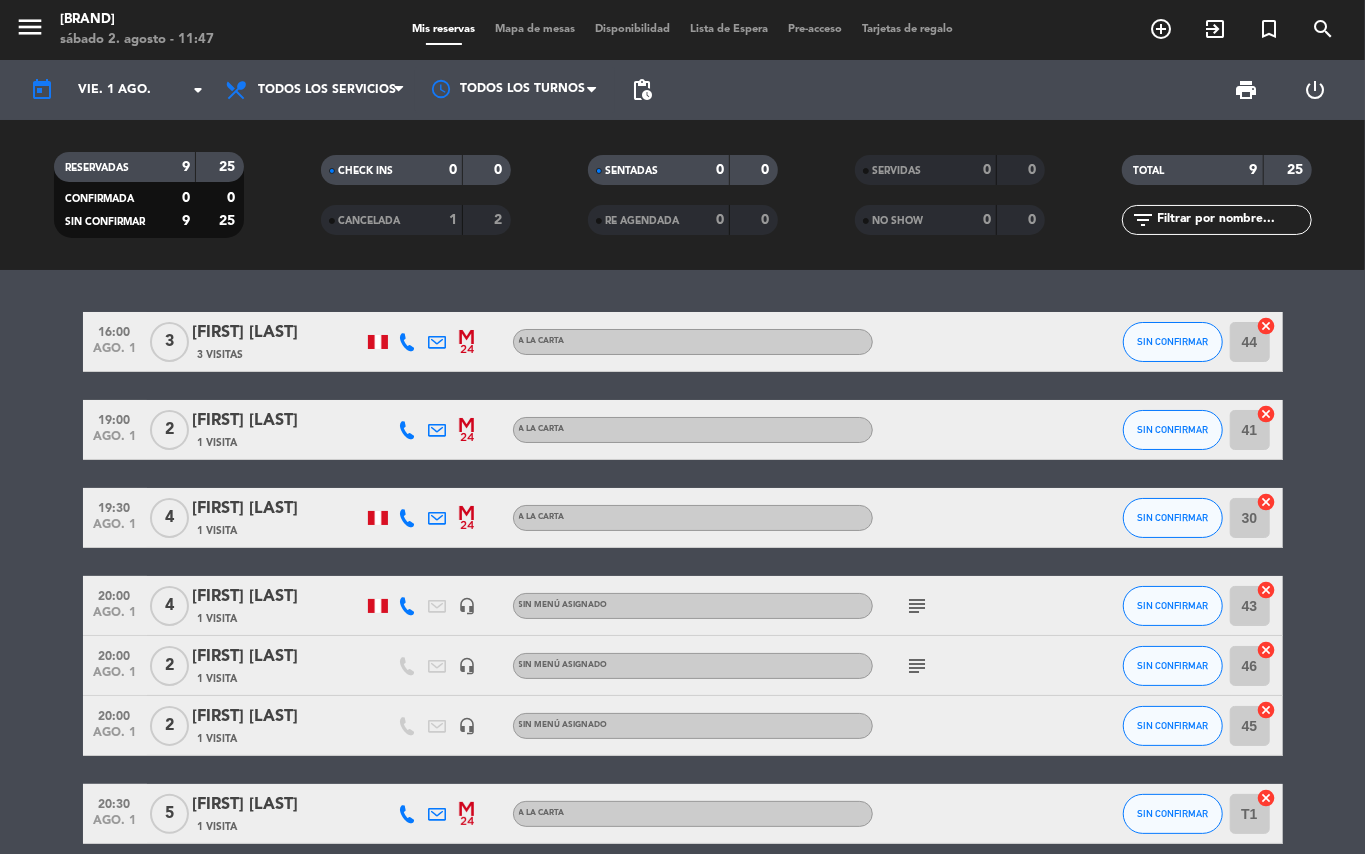 type on "sáb. 2 ago." 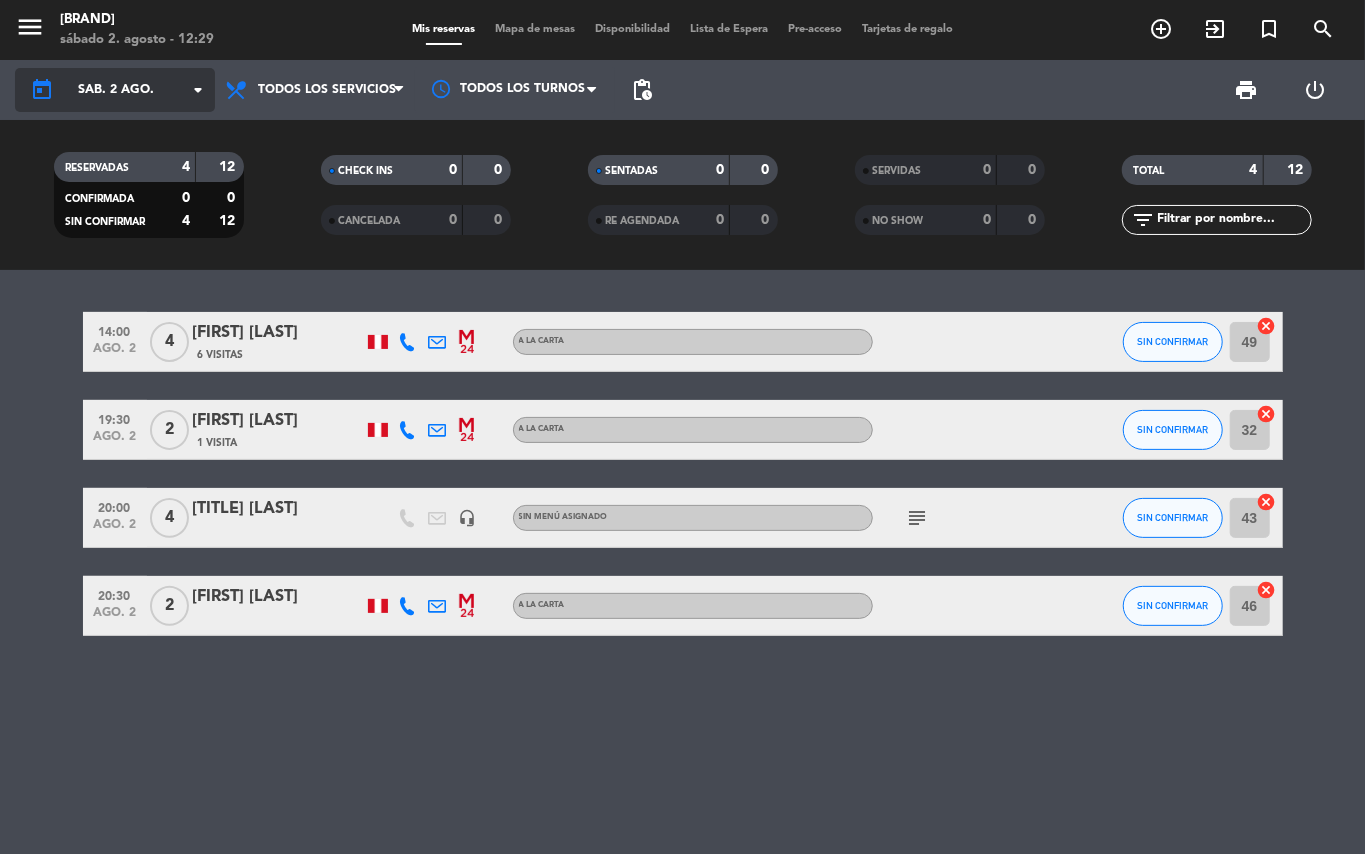 click on "sáb. 2 ago." 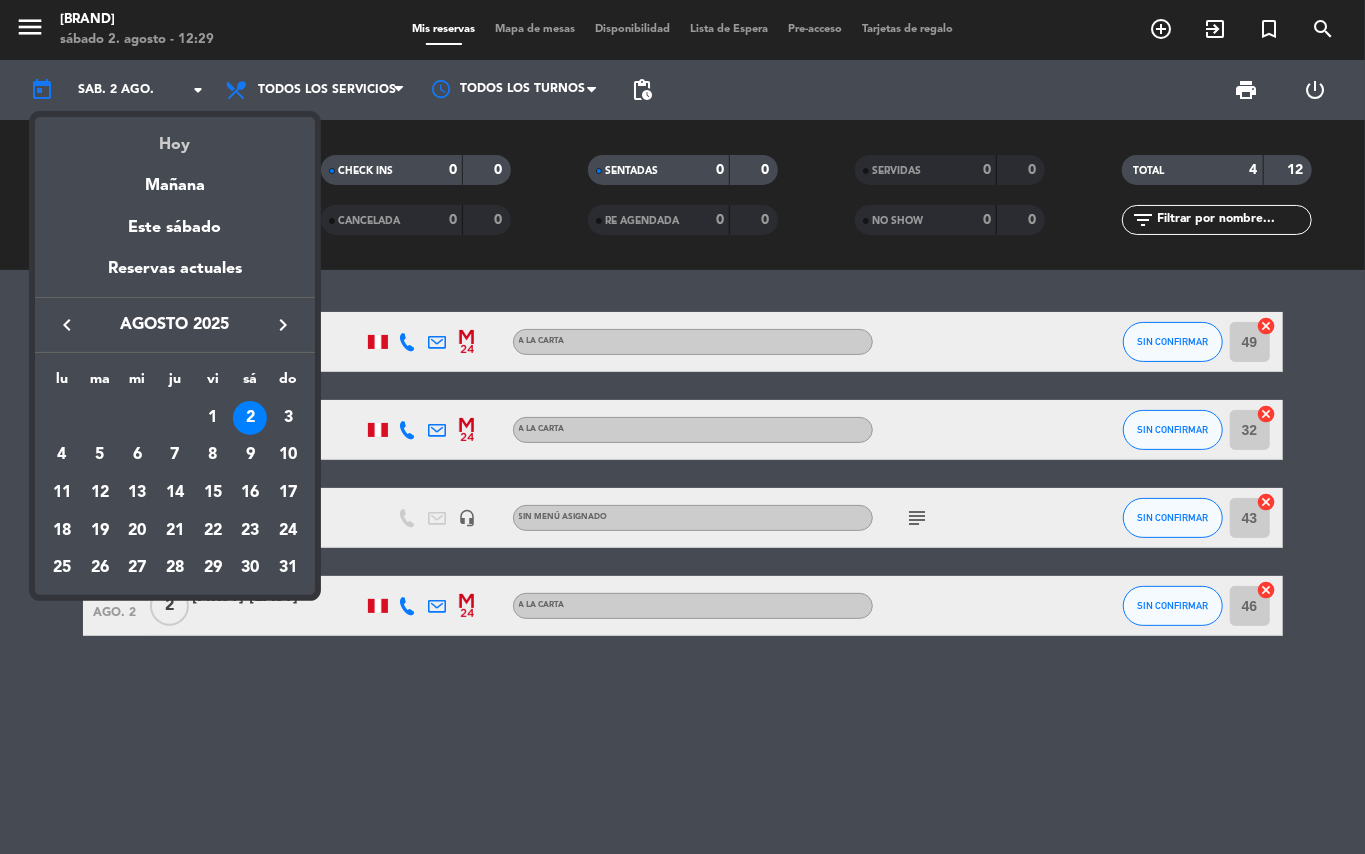 click on "Hoy" at bounding box center [175, 137] 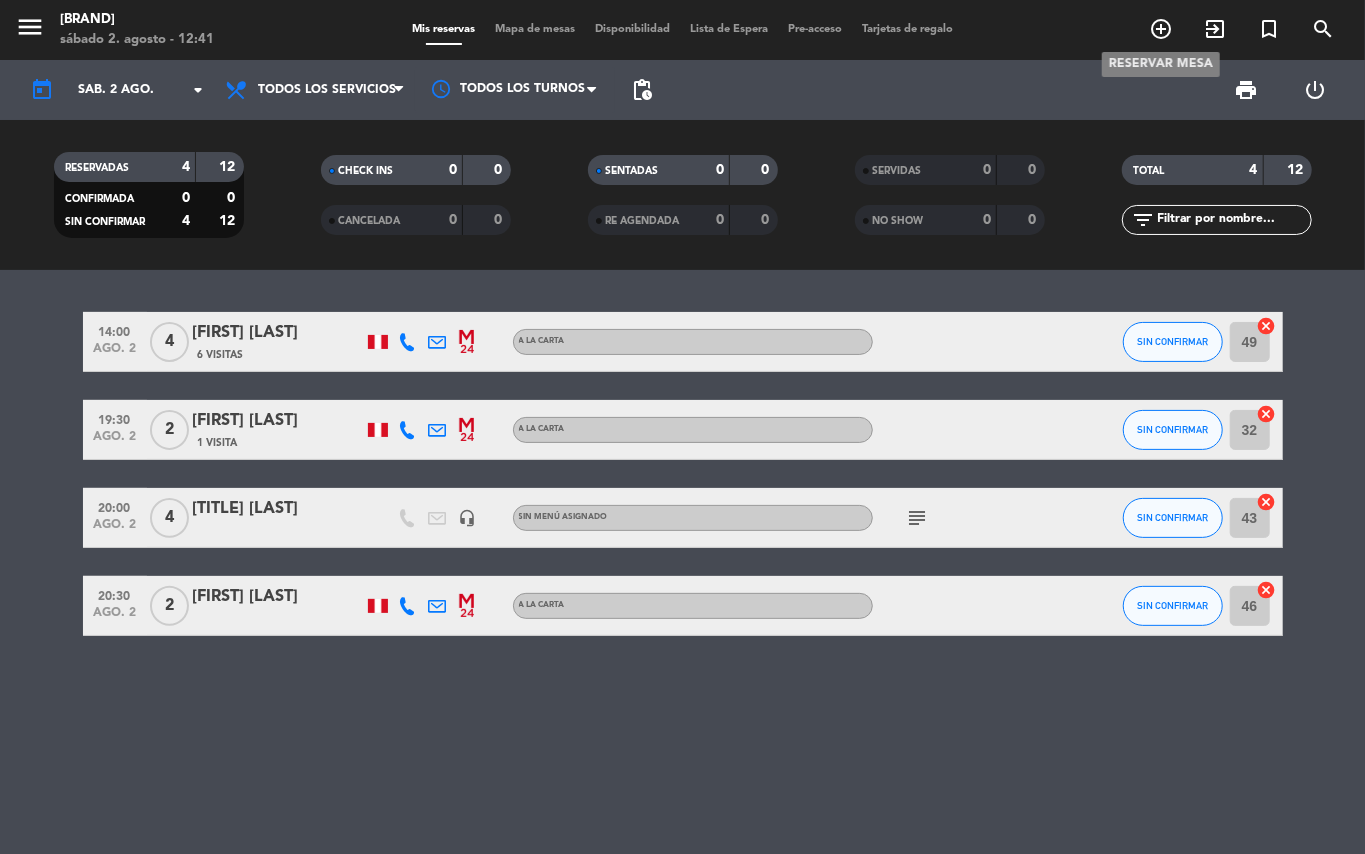 drag, startPoint x: 1162, startPoint y: 21, endPoint x: 702, endPoint y: 185, distance: 488.36053 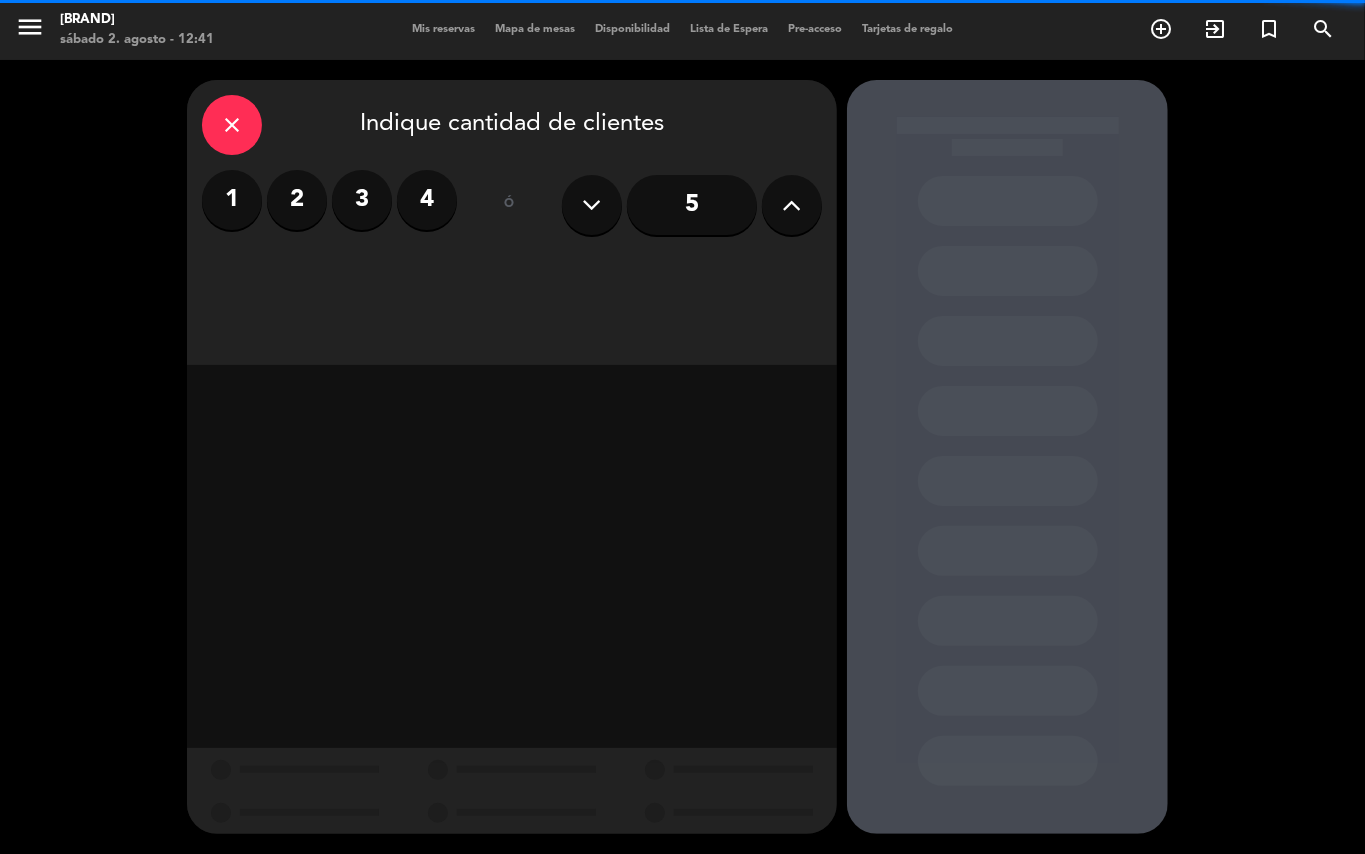 click on "2" at bounding box center (297, 200) 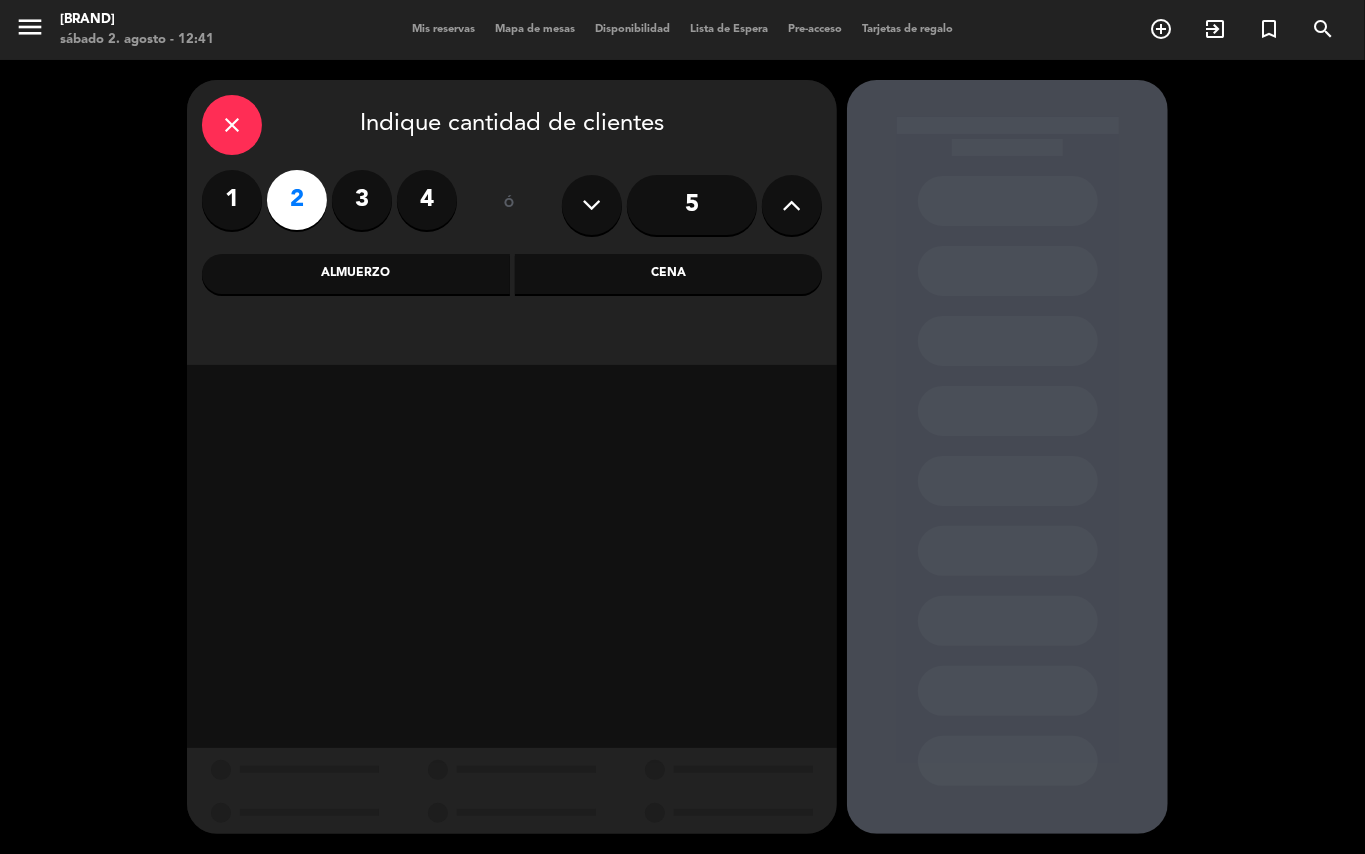 click on "Almuerzo" at bounding box center [356, 274] 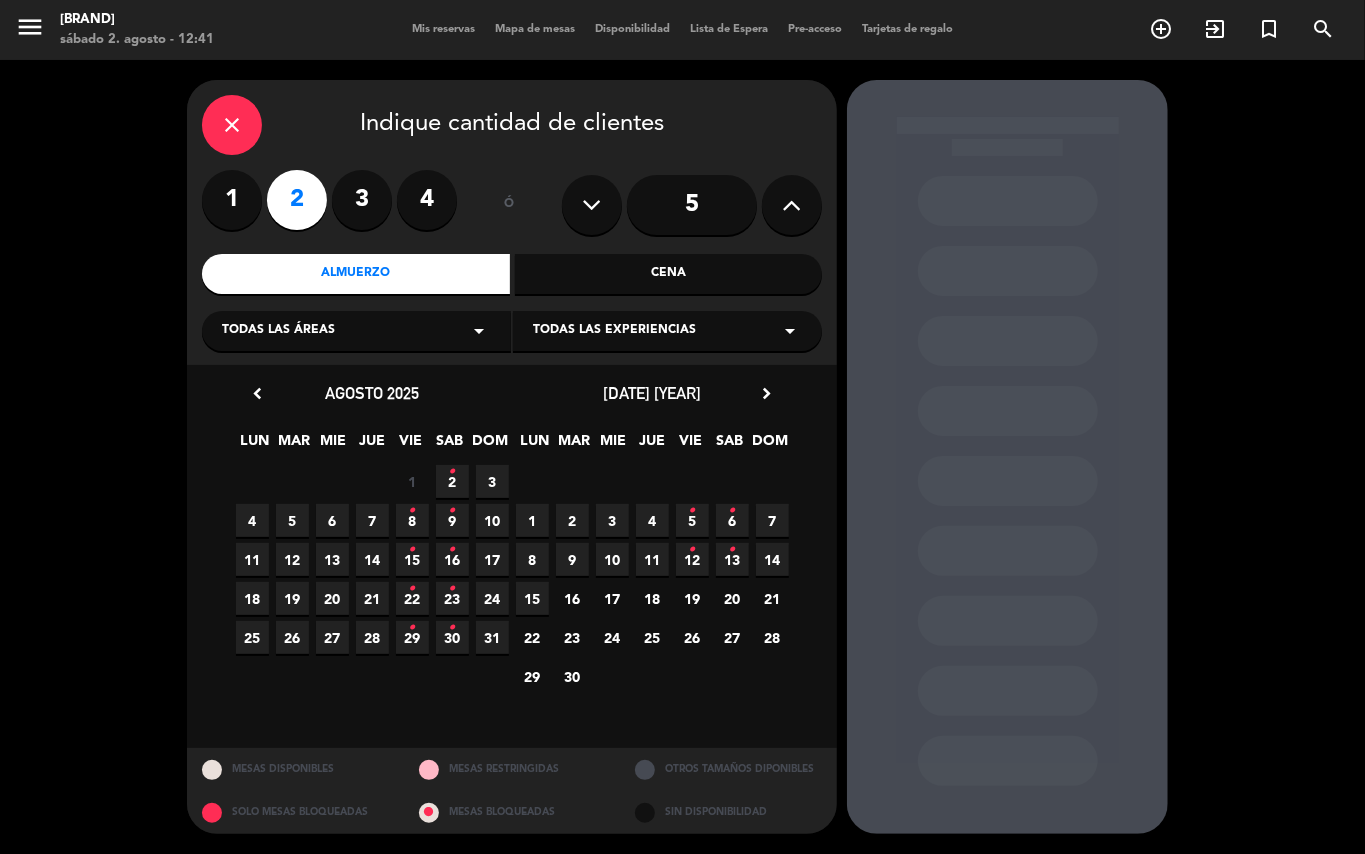 click on "•" at bounding box center [452, 472] 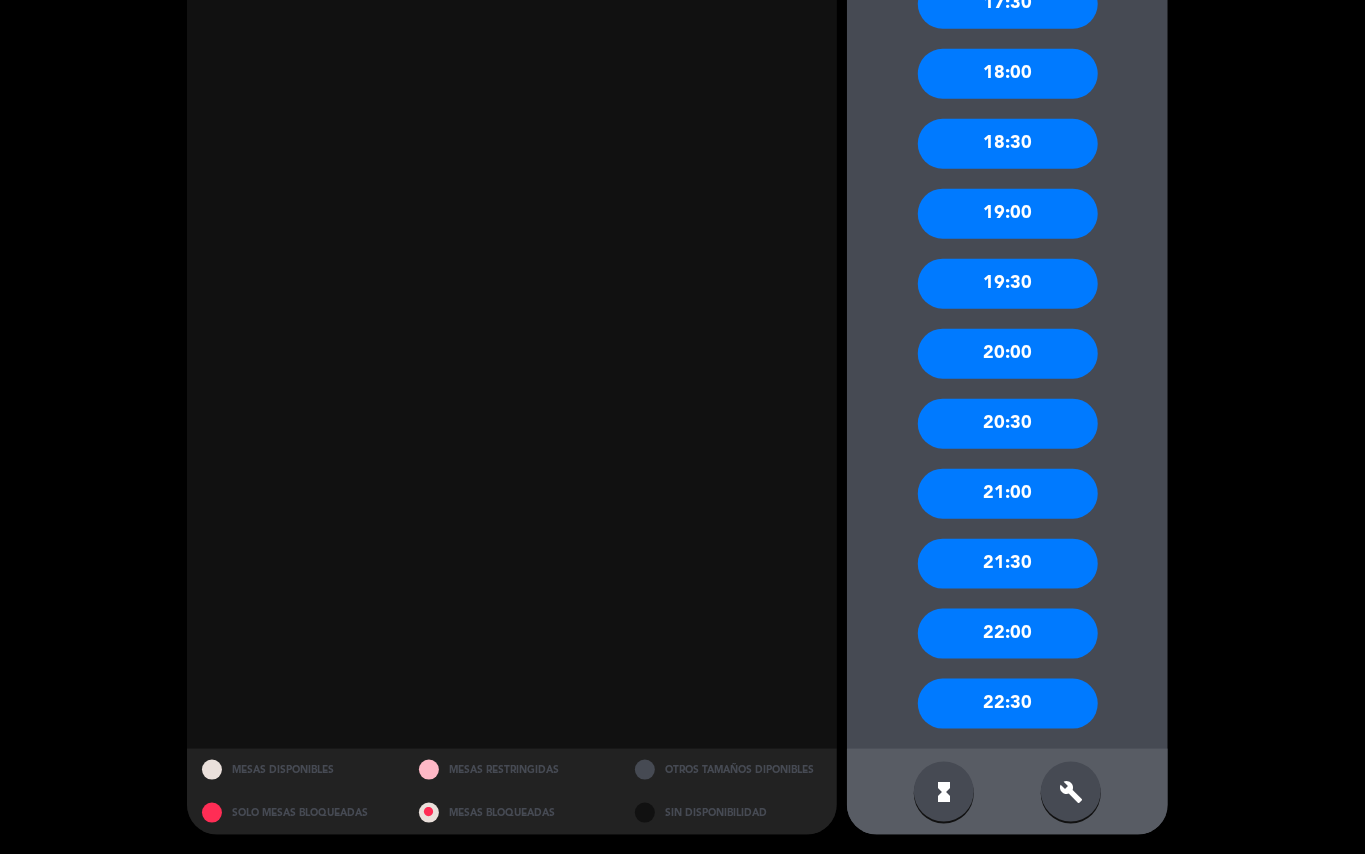 scroll, scrollTop: 681, scrollLeft: 0, axis: vertical 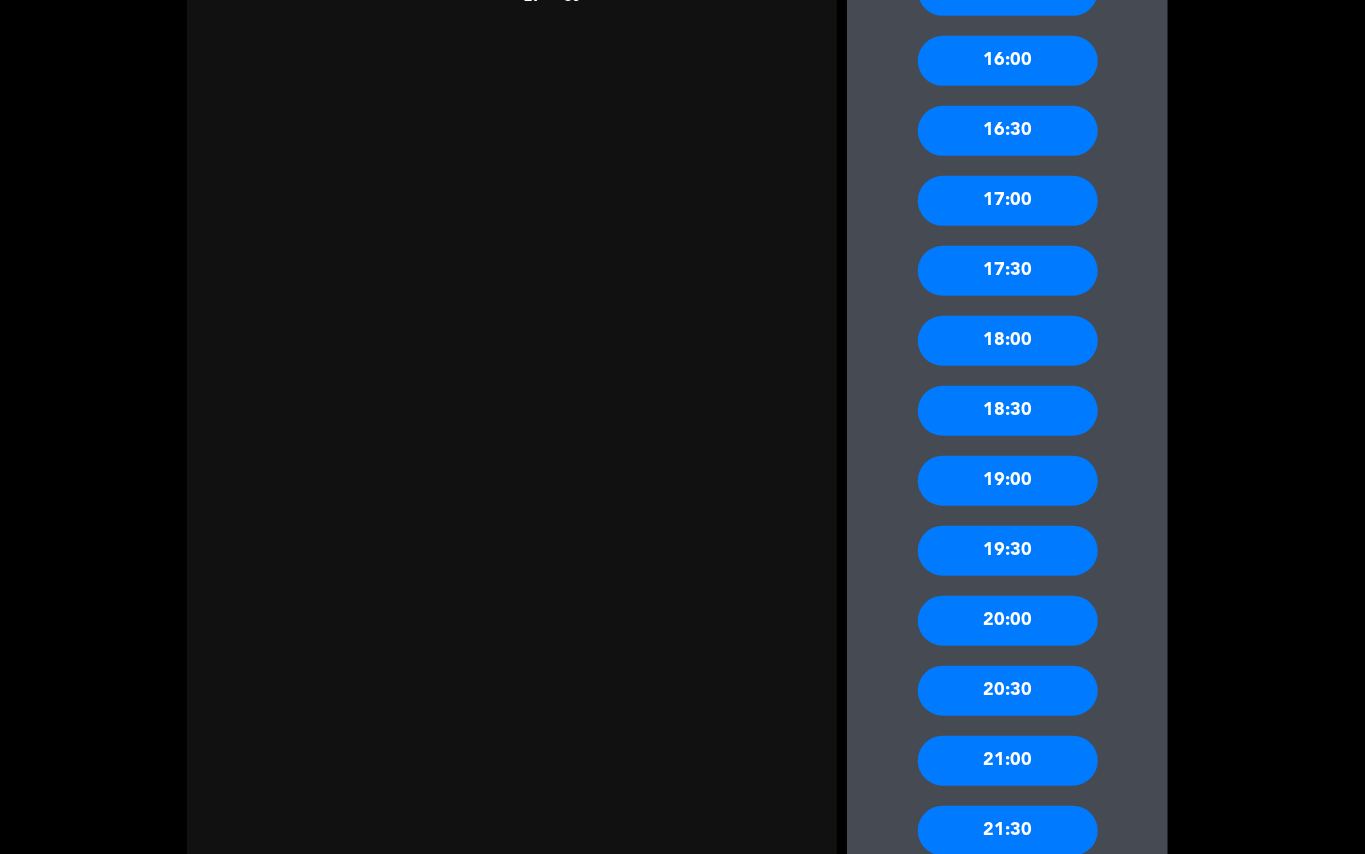 click on "20:00" at bounding box center [1008, 621] 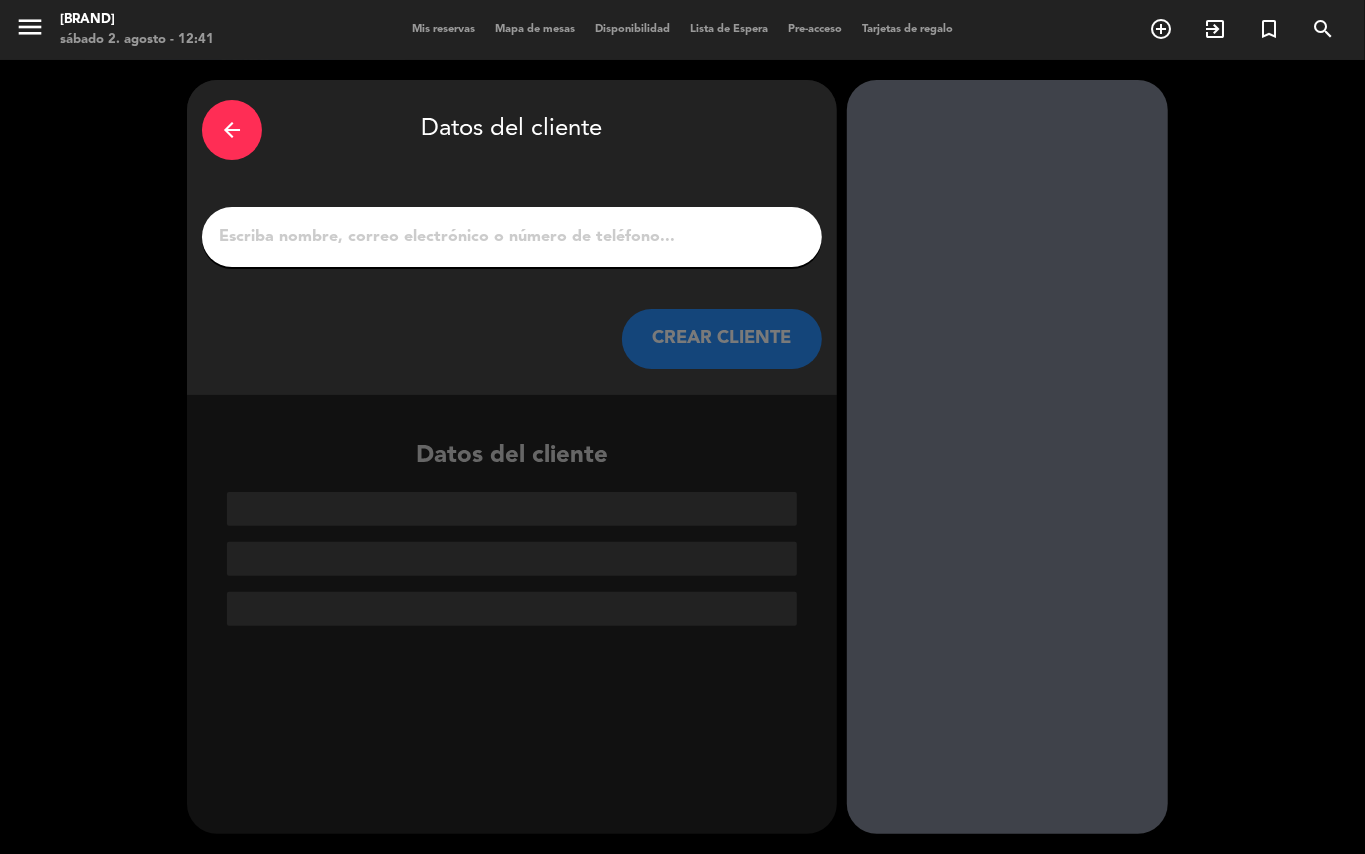 scroll, scrollTop: 0, scrollLeft: 0, axis: both 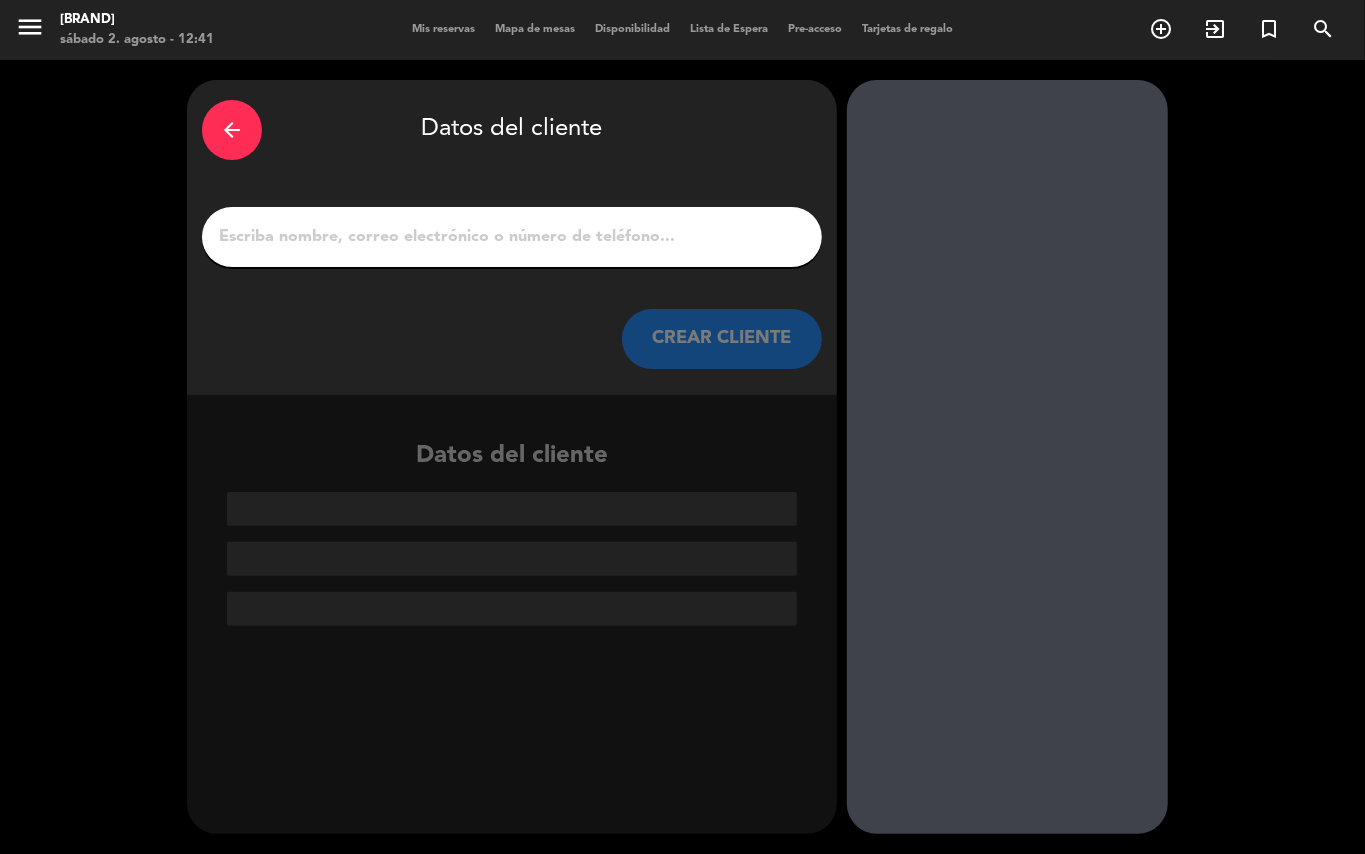 click on "1" at bounding box center (512, 237) 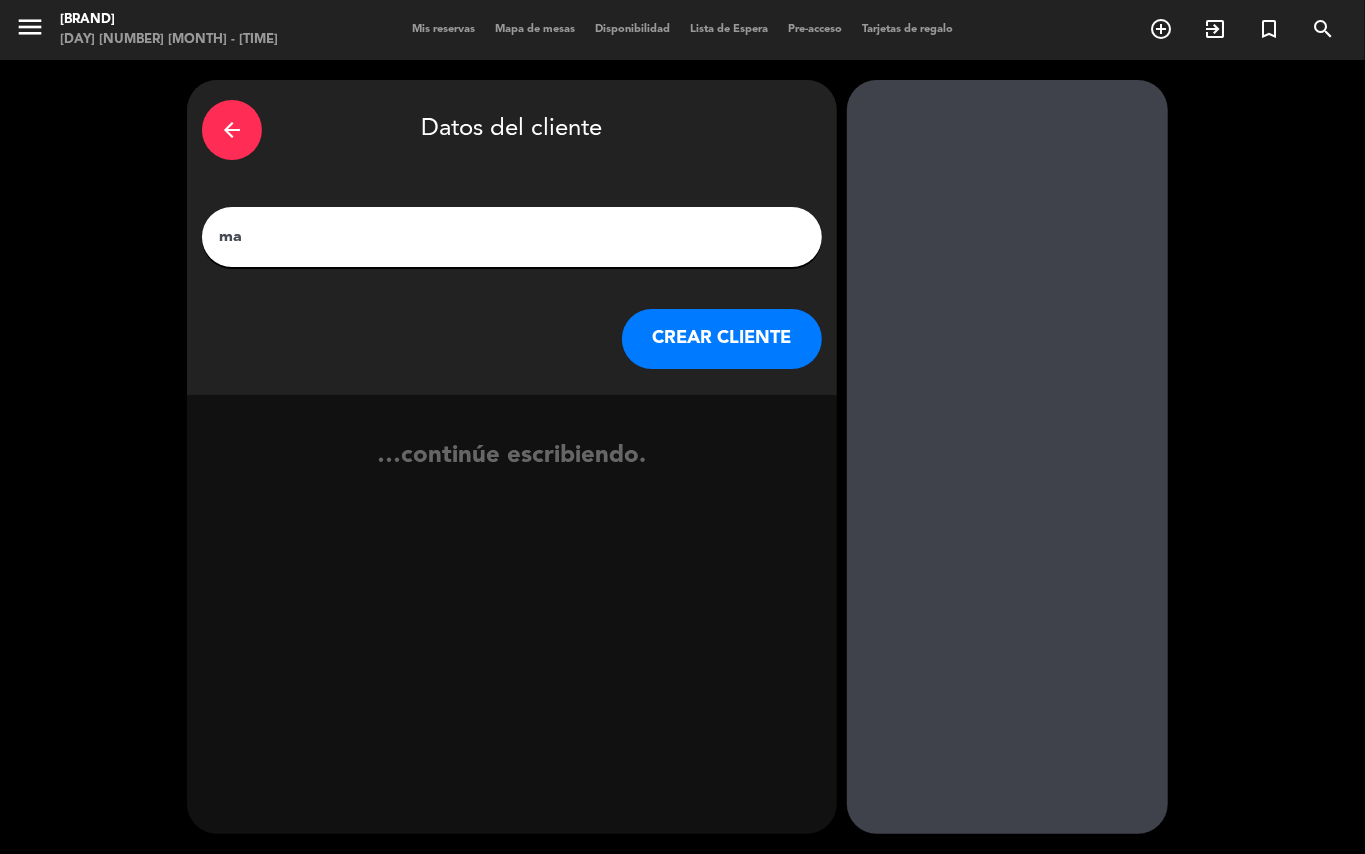type on "m" 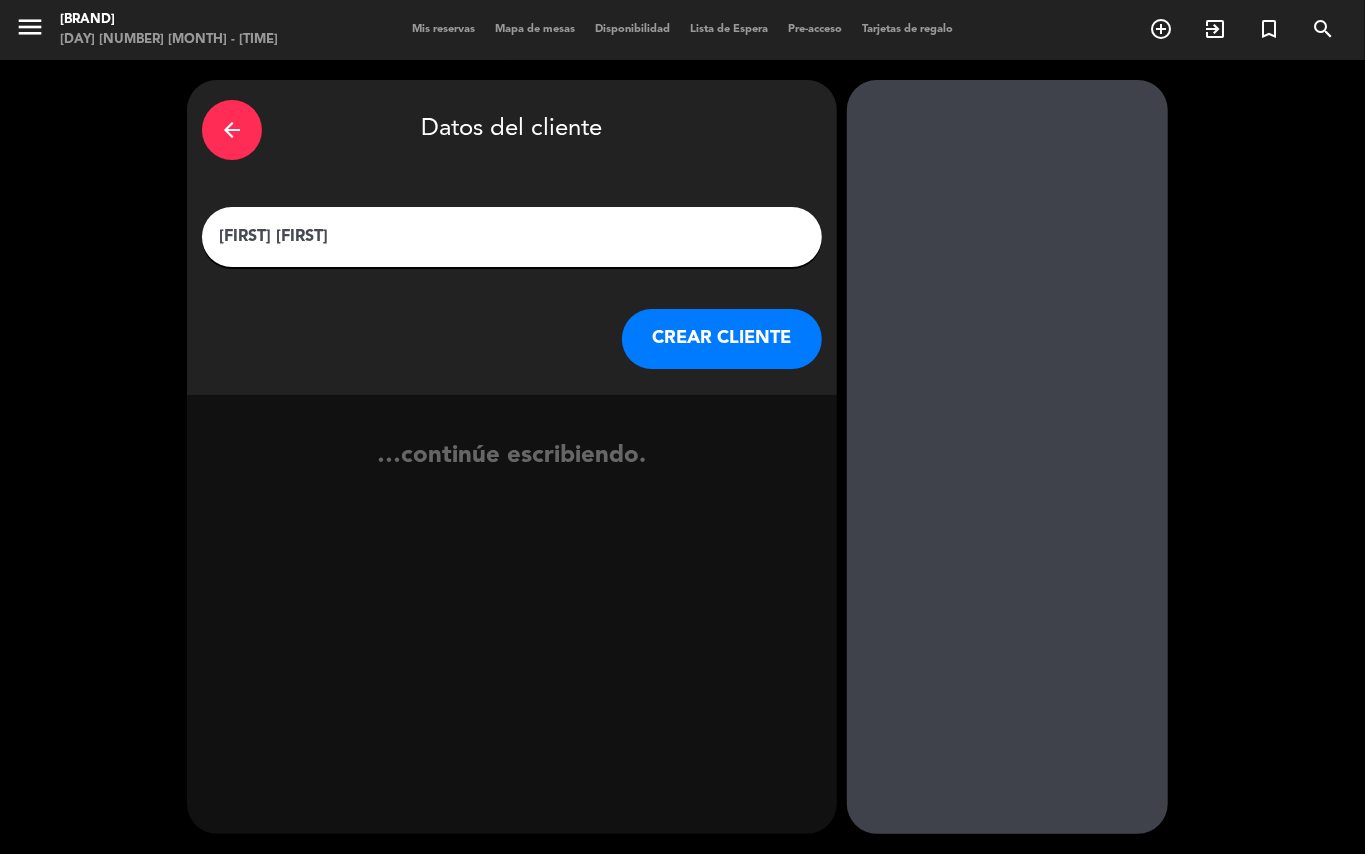 type on "[FIRST] [FIRST]" 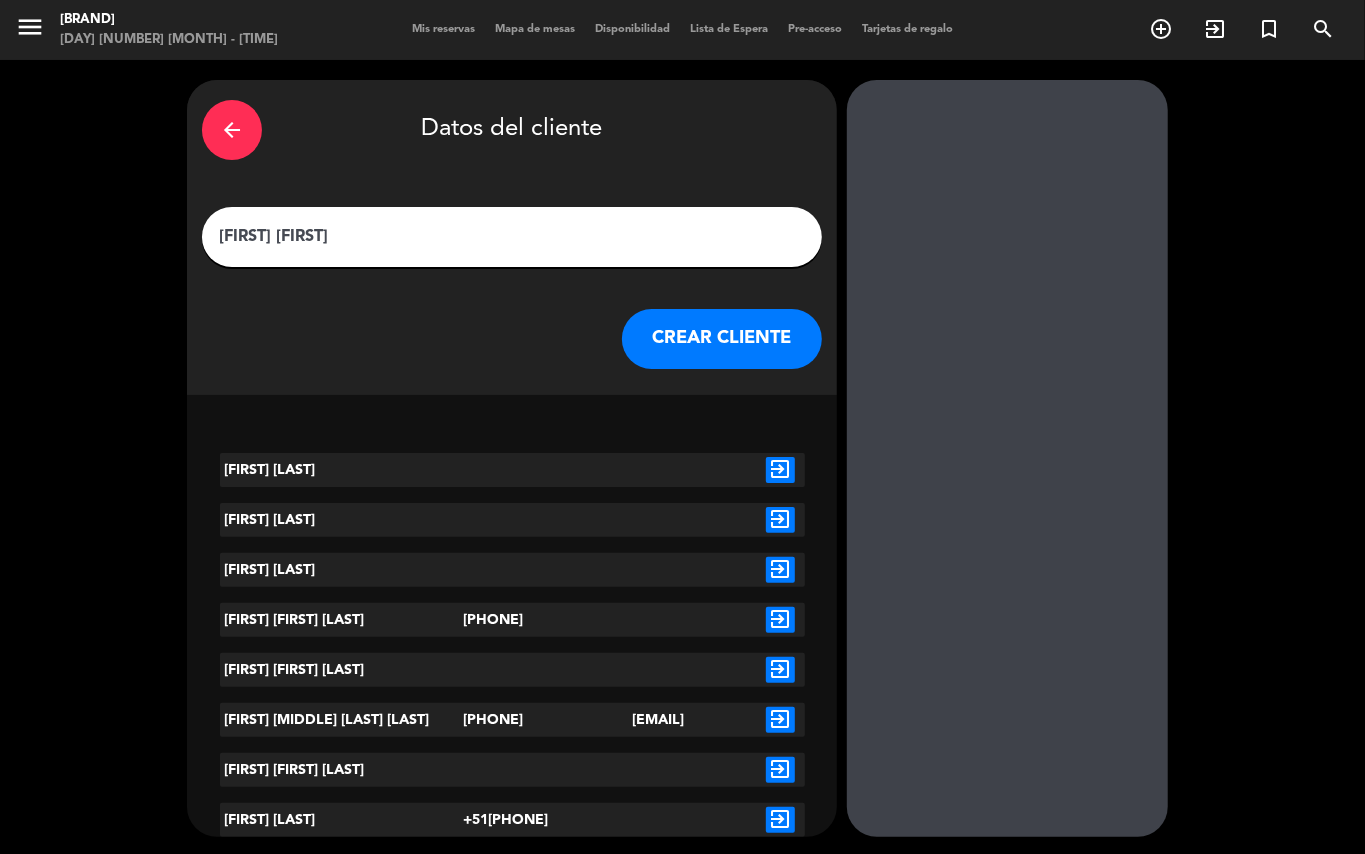 drag, startPoint x: 688, startPoint y: 332, endPoint x: 646, endPoint y: 328, distance: 42.190044 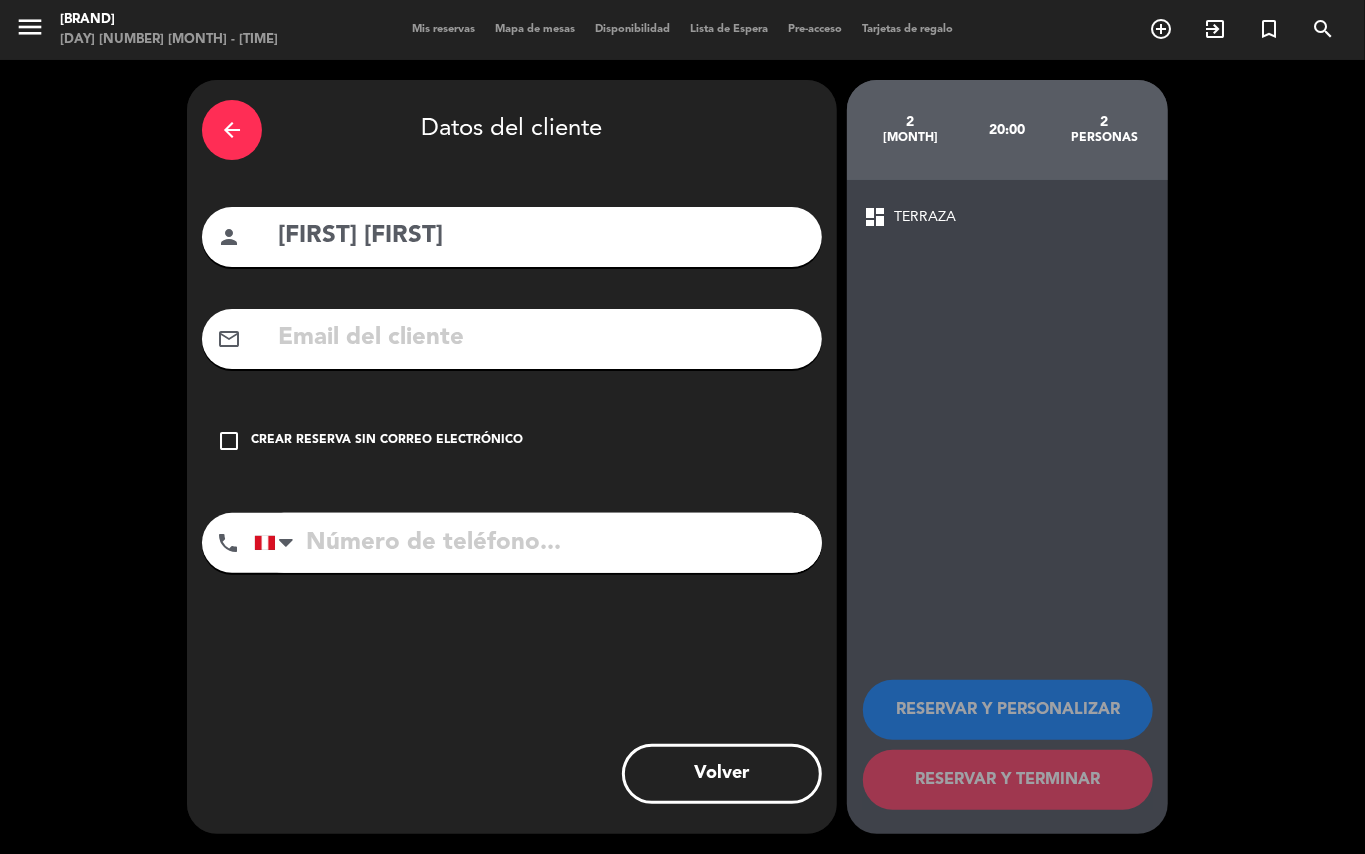 drag, startPoint x: 216, startPoint y: 433, endPoint x: 185, endPoint y: 449, distance: 34.88553 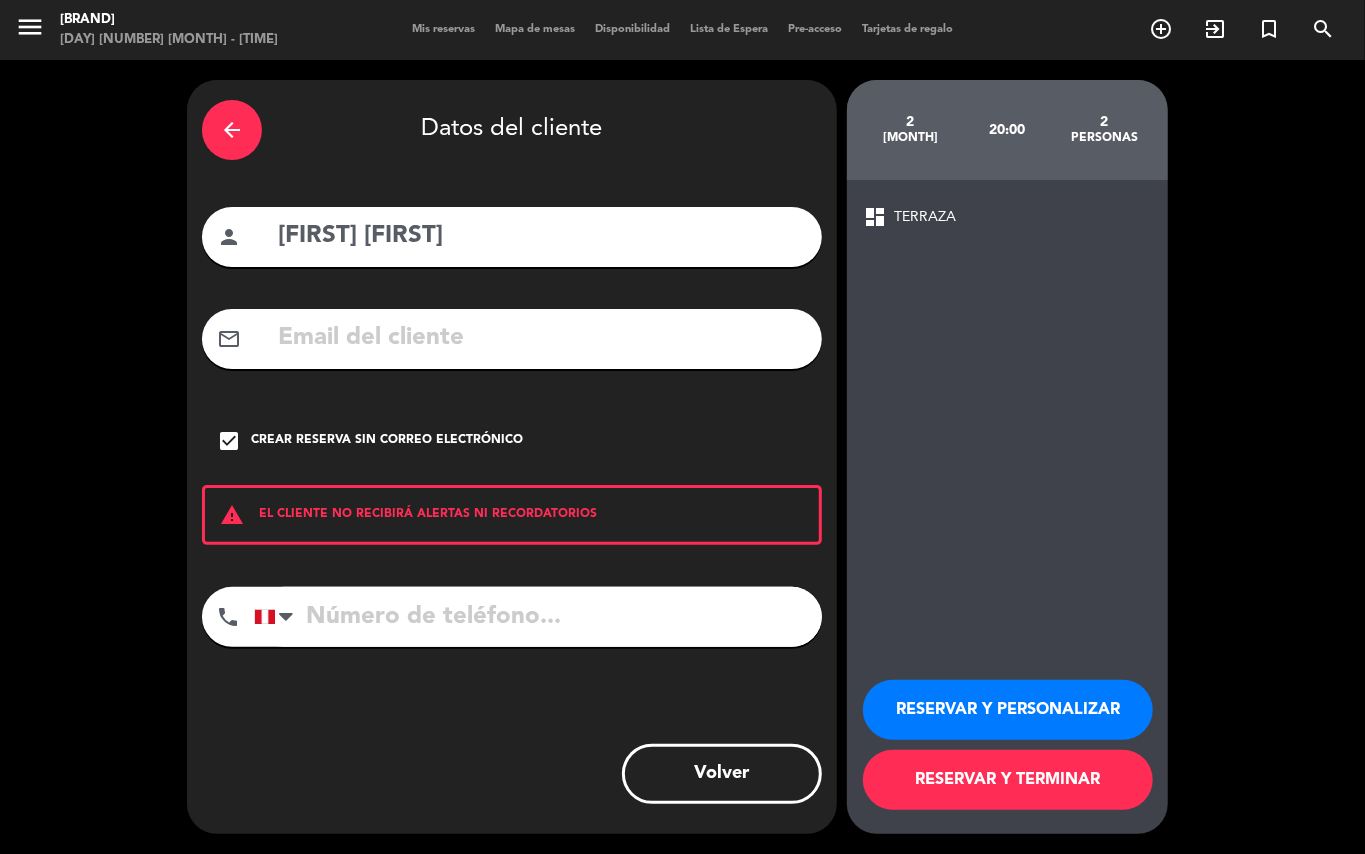 click on "RESERVAR Y PERSONALIZAR" at bounding box center [1008, 710] 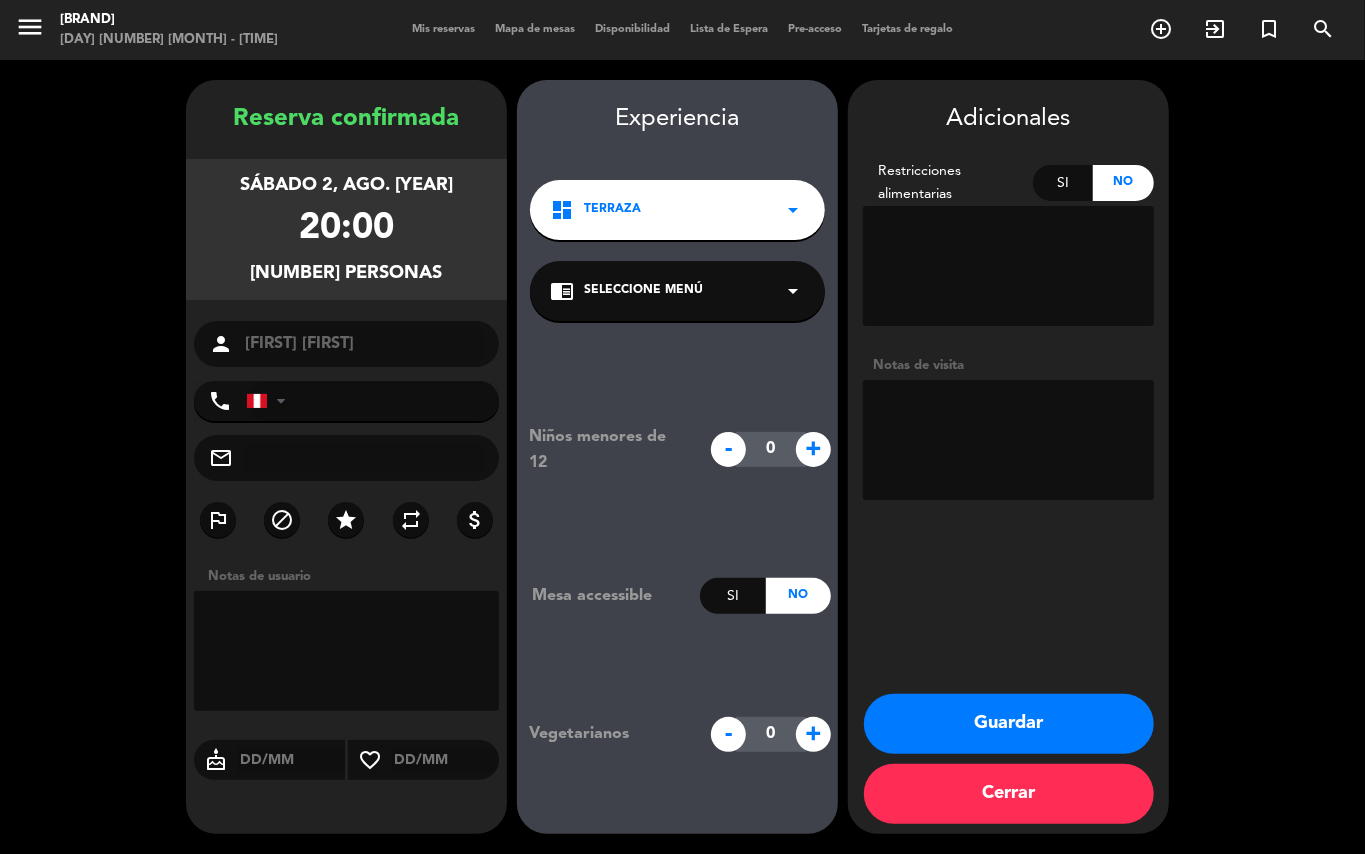 click at bounding box center [1008, 440] 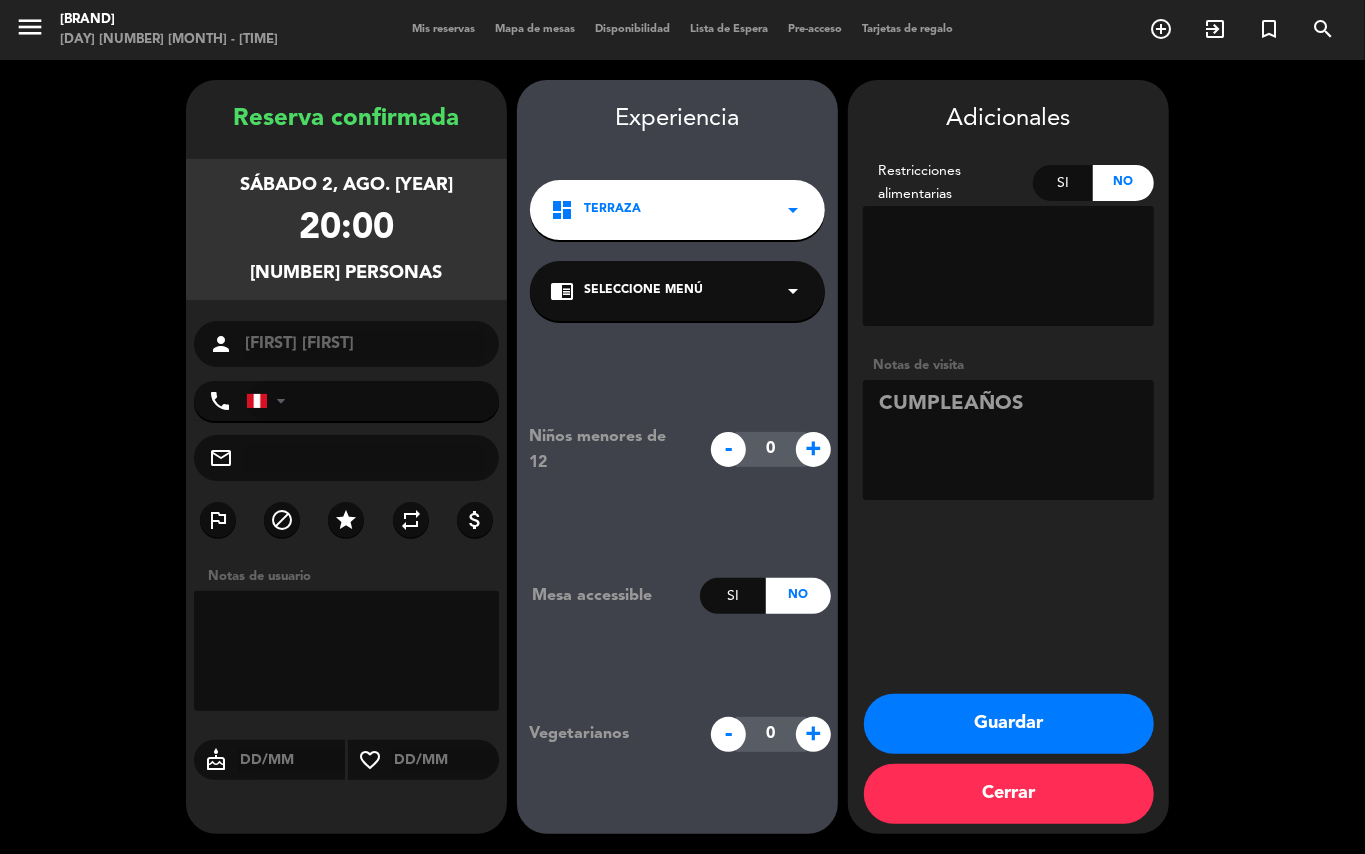 type on "CUMPLEAÑOS" 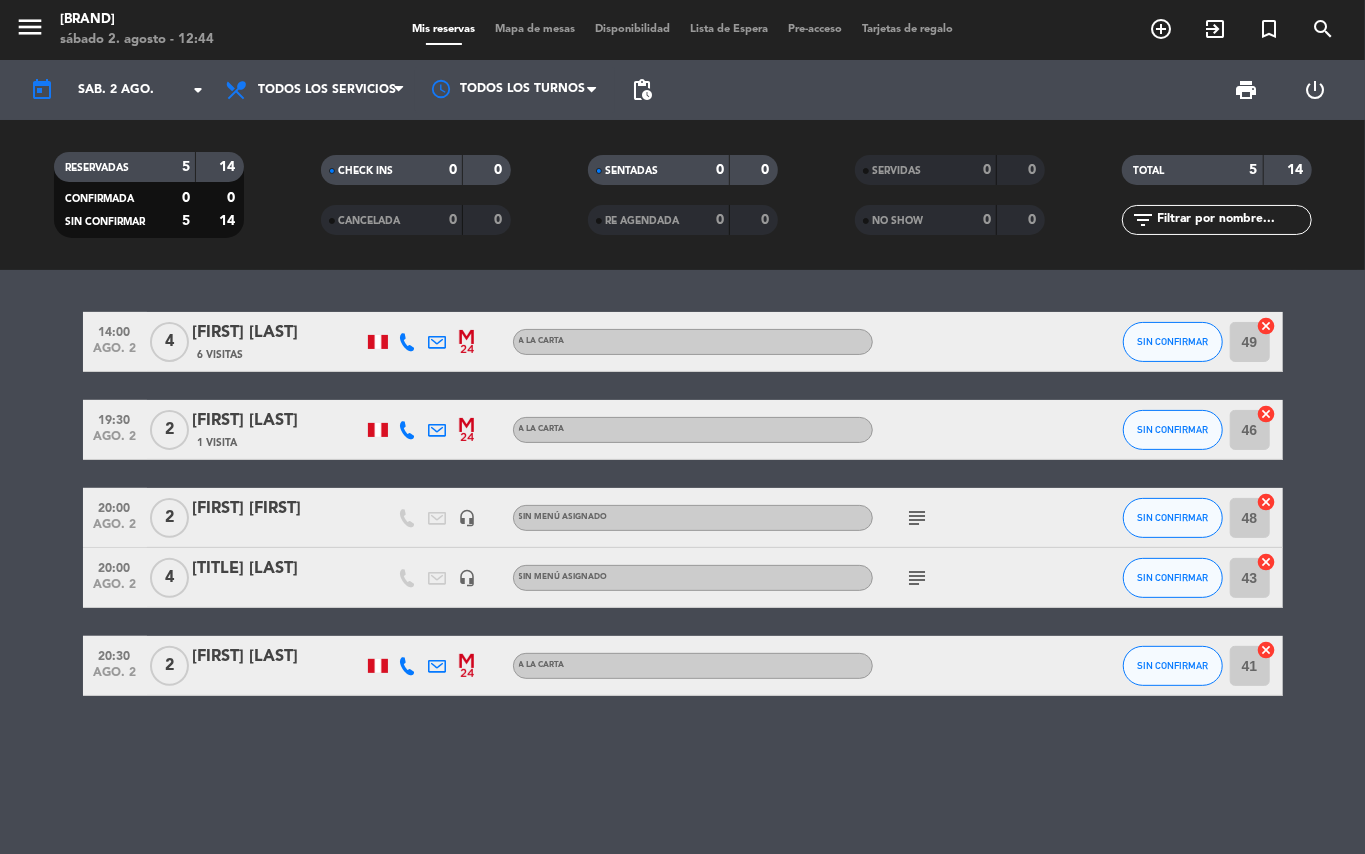 click on "subject" 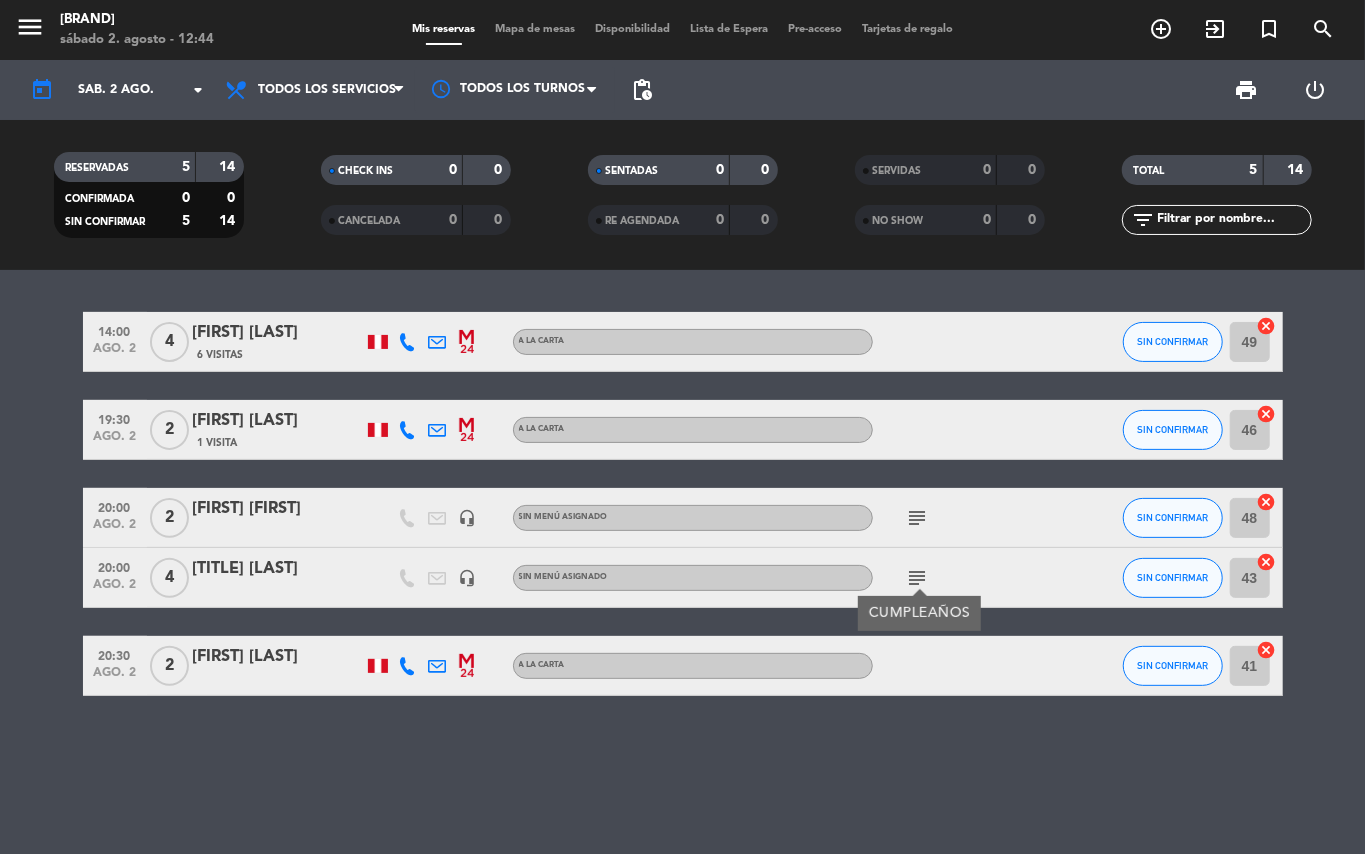click on "subject" 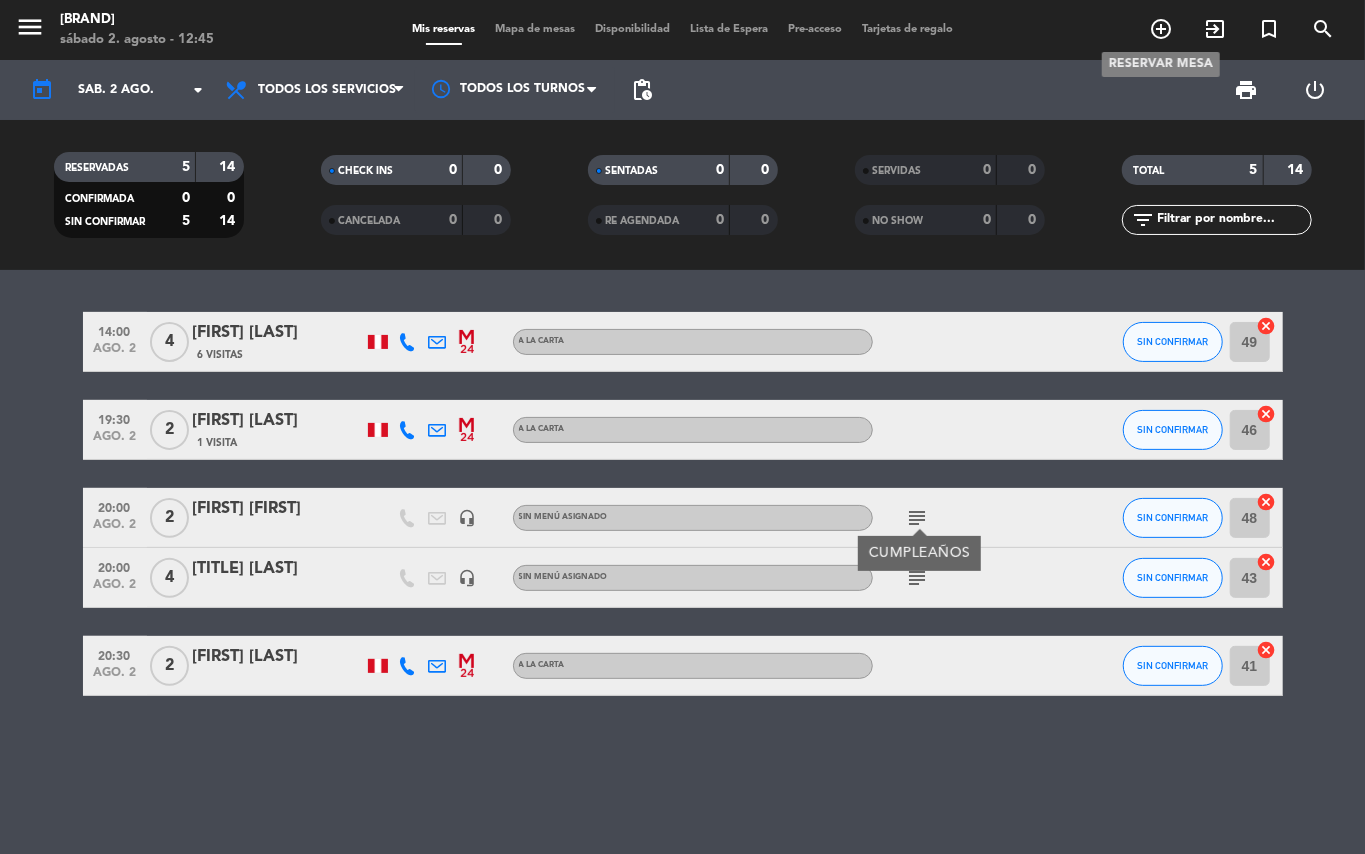 click on "add_circle_outline" at bounding box center (1161, 29) 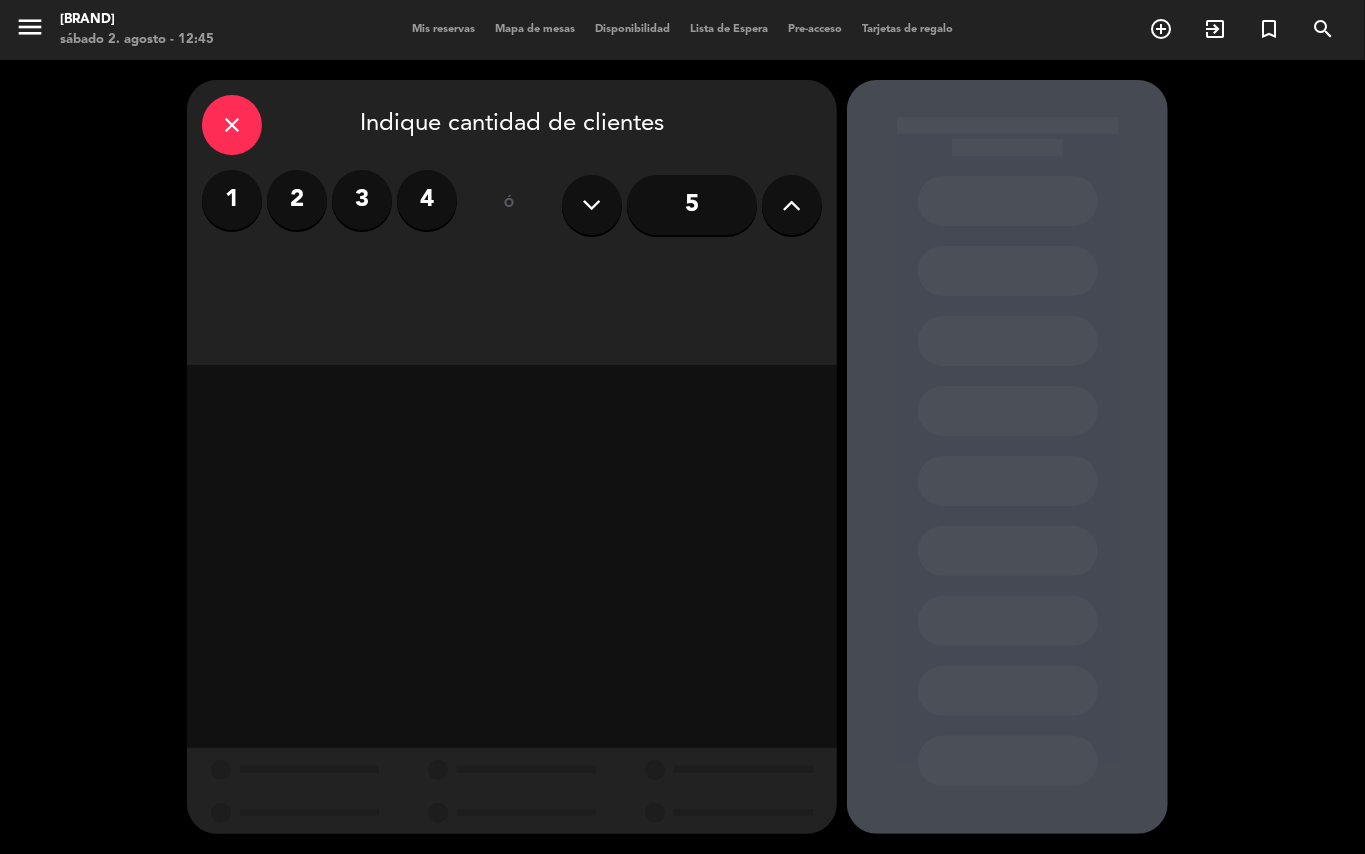 click on "3" at bounding box center [362, 200] 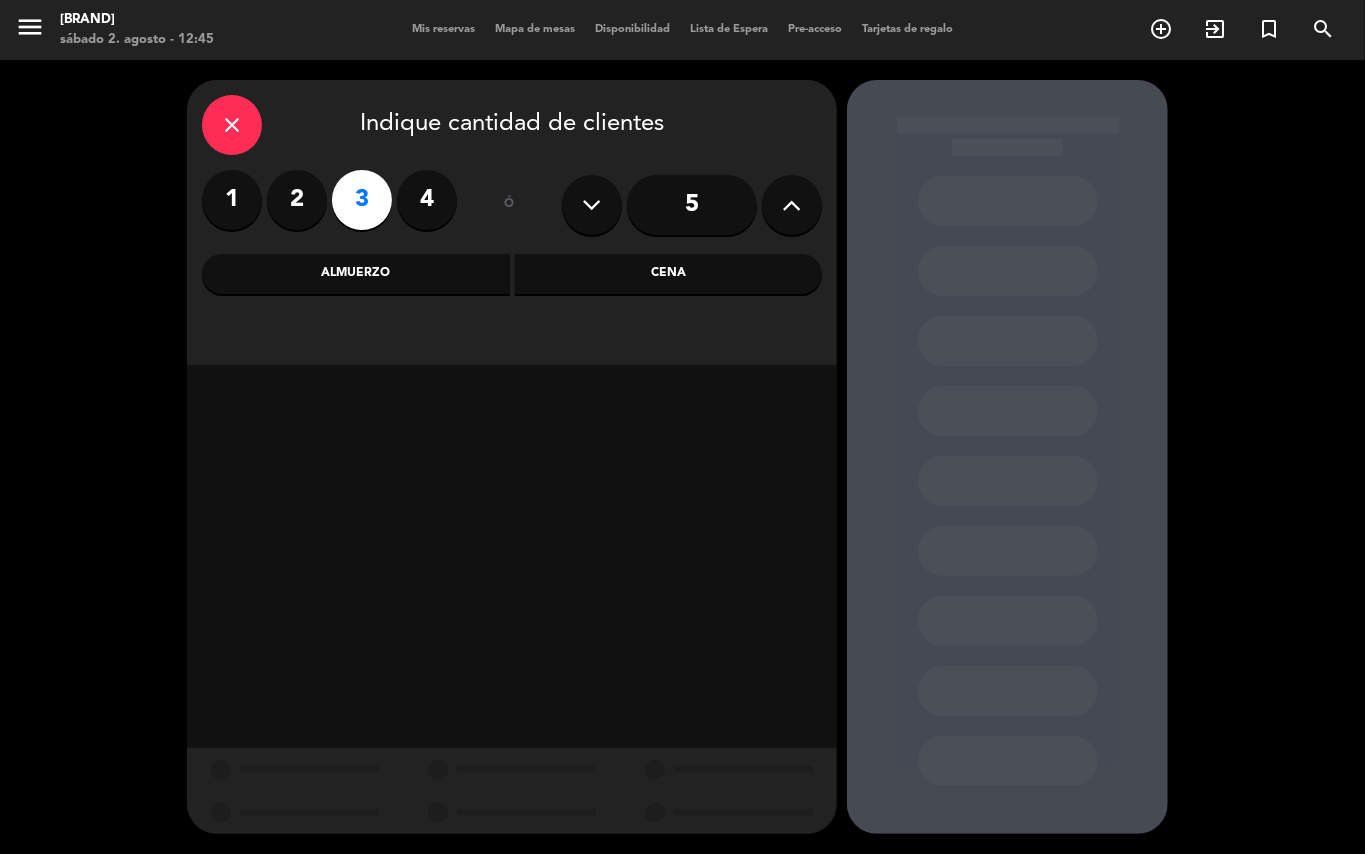 click on "Almuerzo" at bounding box center [356, 274] 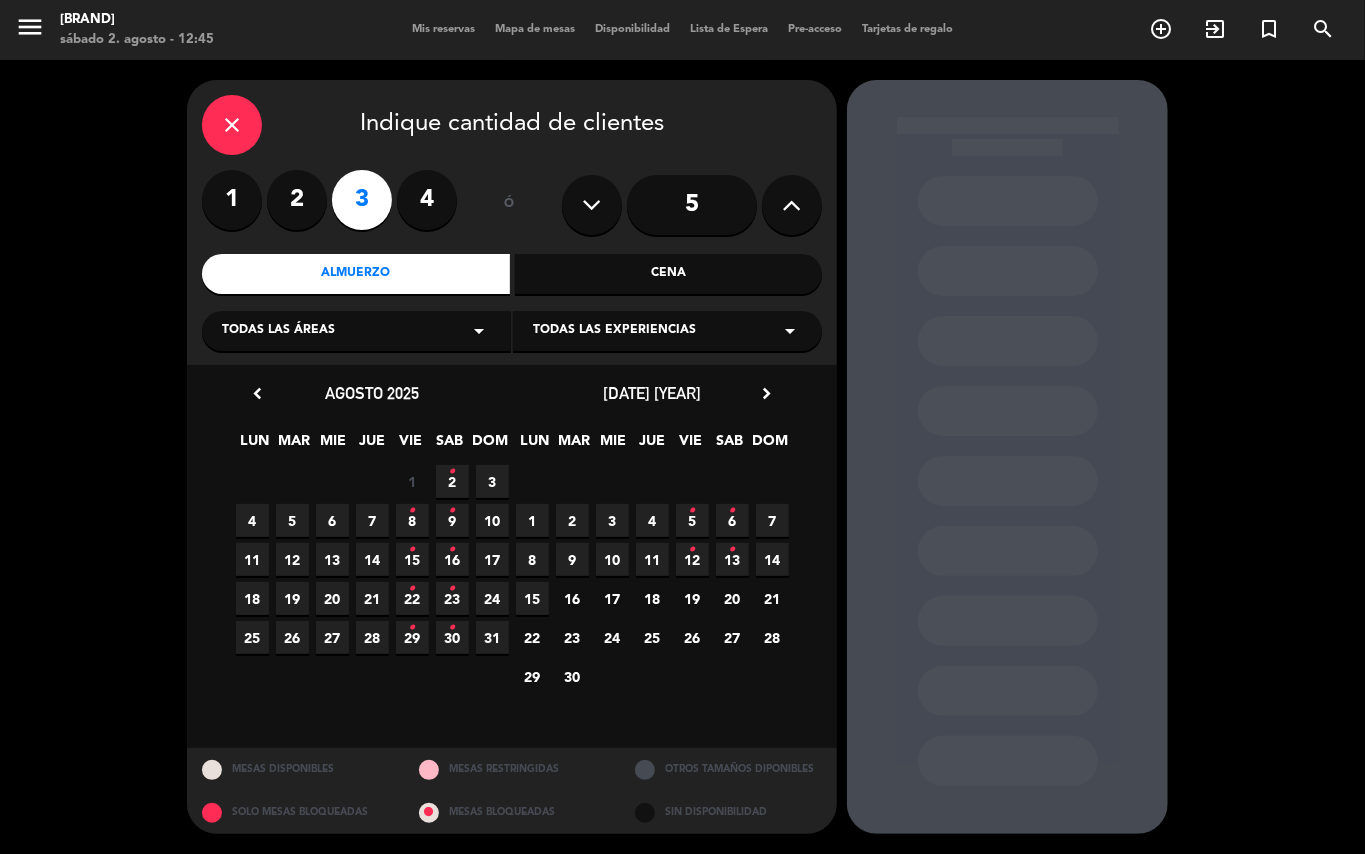 click on "•" at bounding box center (452, 472) 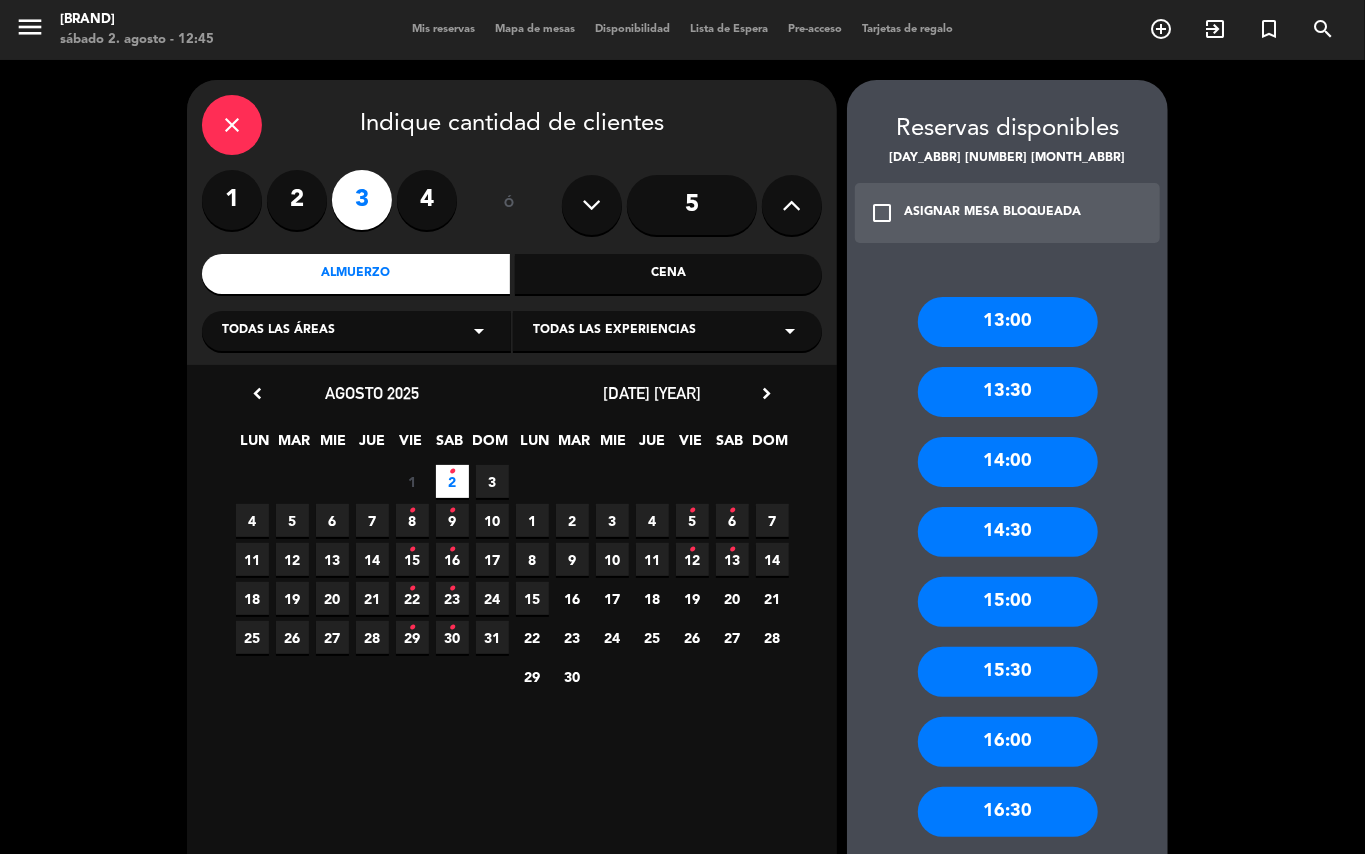scroll, scrollTop: 266, scrollLeft: 0, axis: vertical 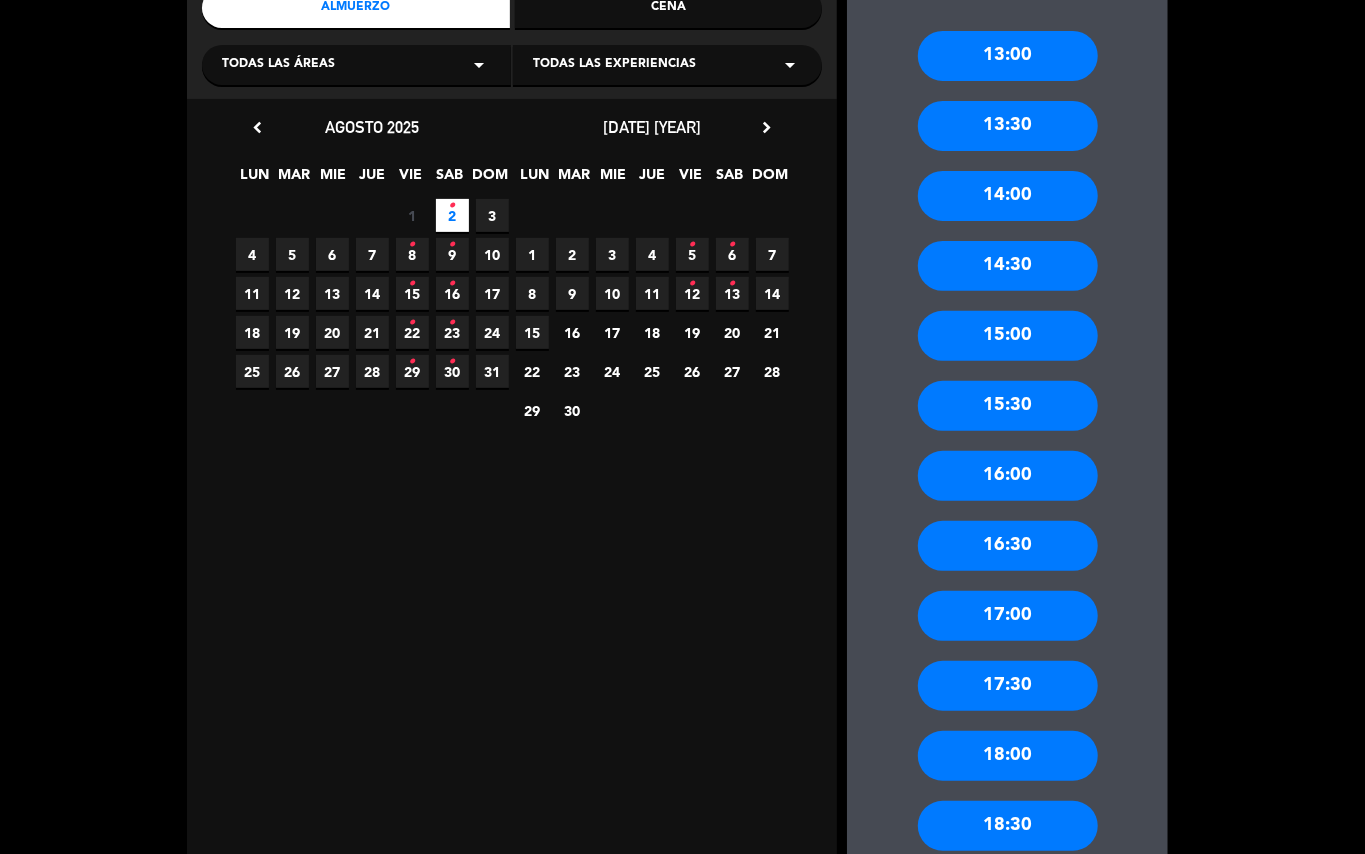 click on "15:30" at bounding box center [1008, 406] 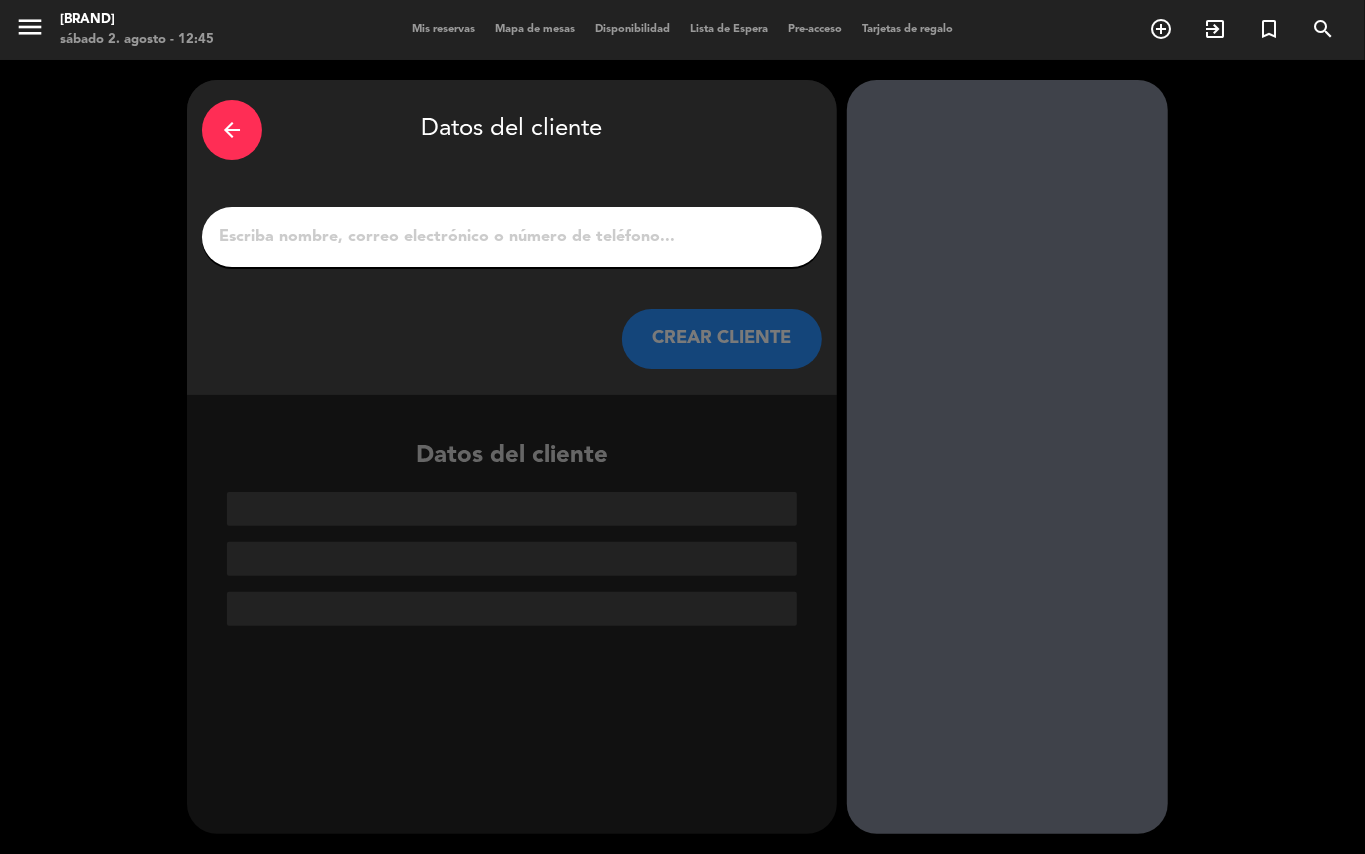 scroll, scrollTop: 0, scrollLeft: 0, axis: both 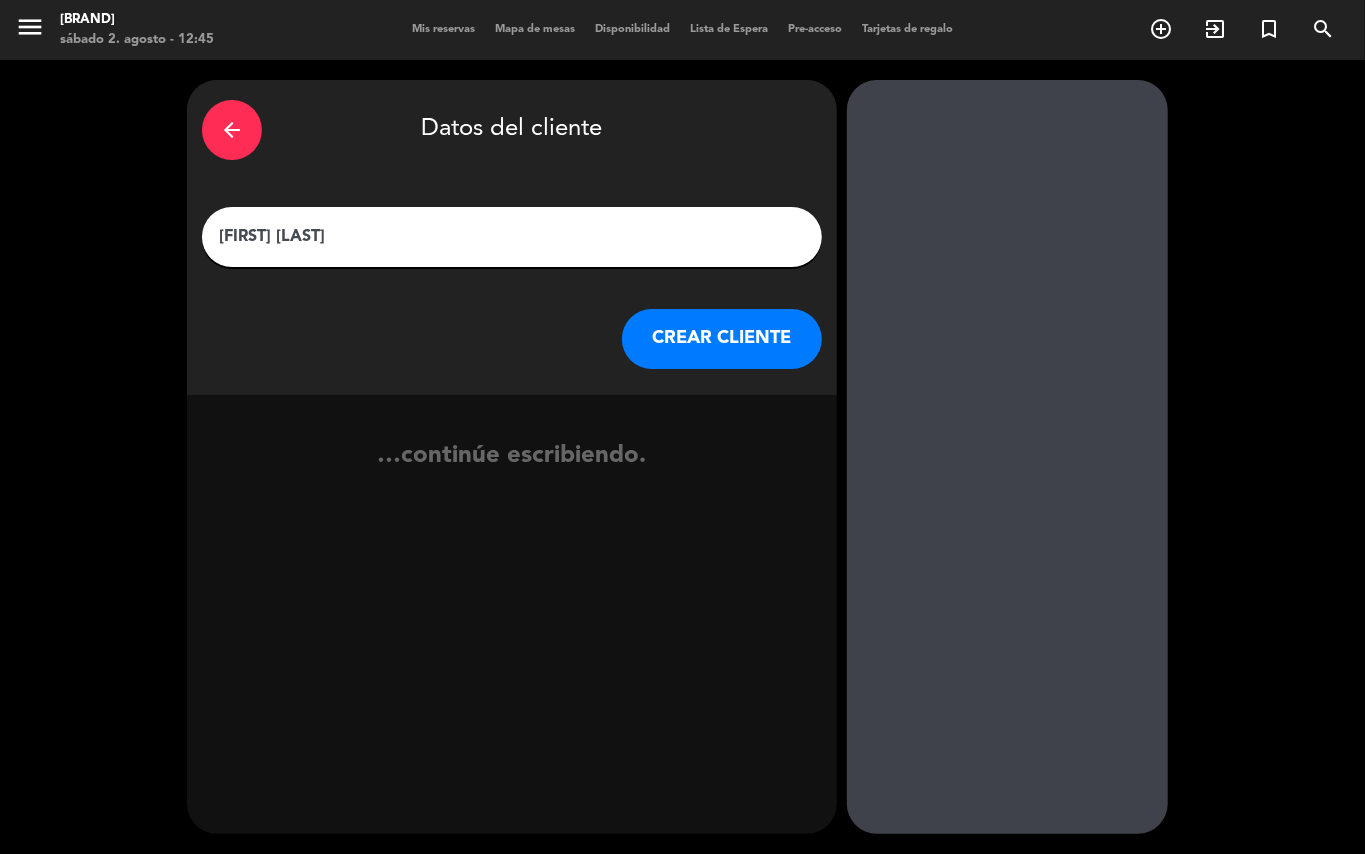 type on "[FIRST] [LAST]" 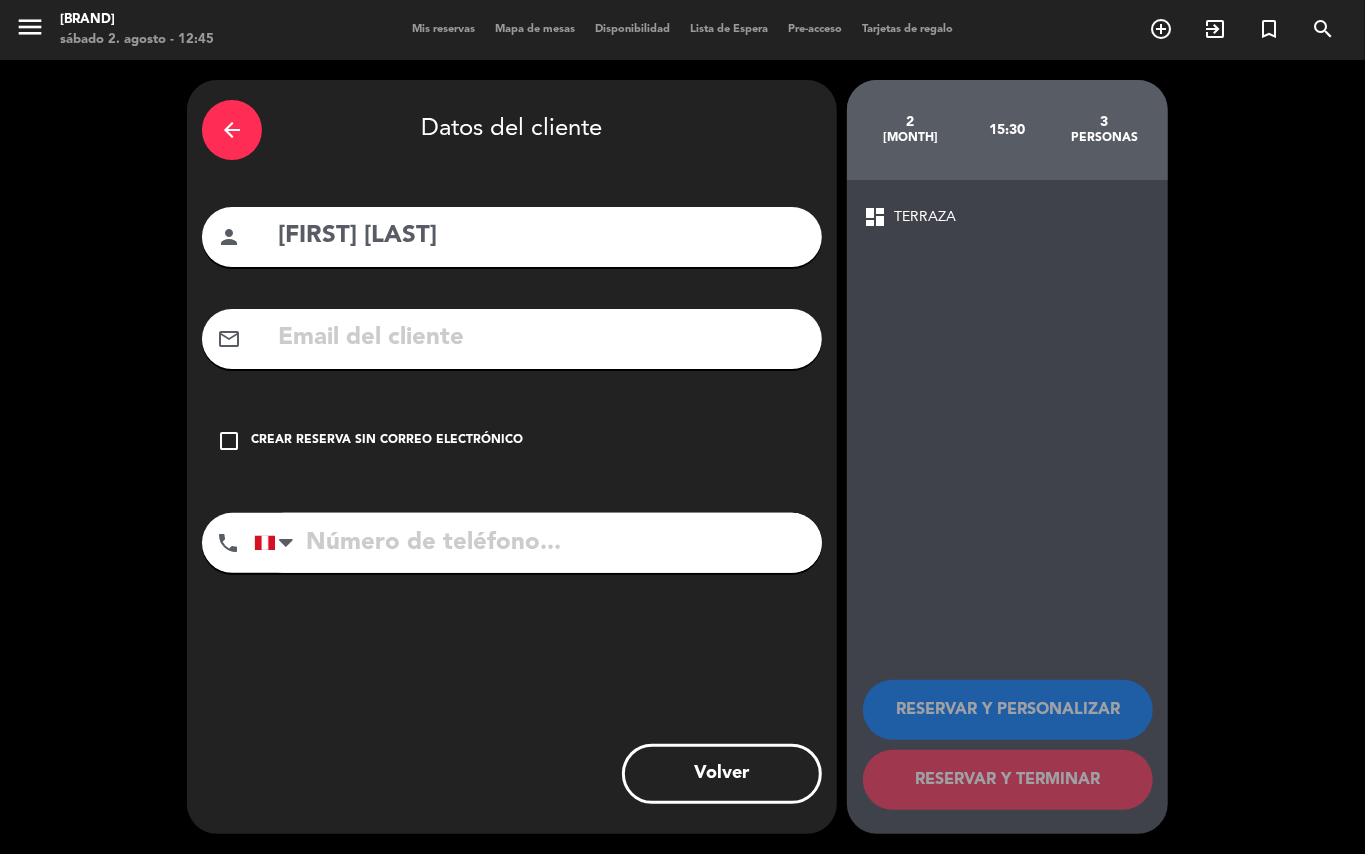 click on "check_box_outline_blank" at bounding box center [229, 441] 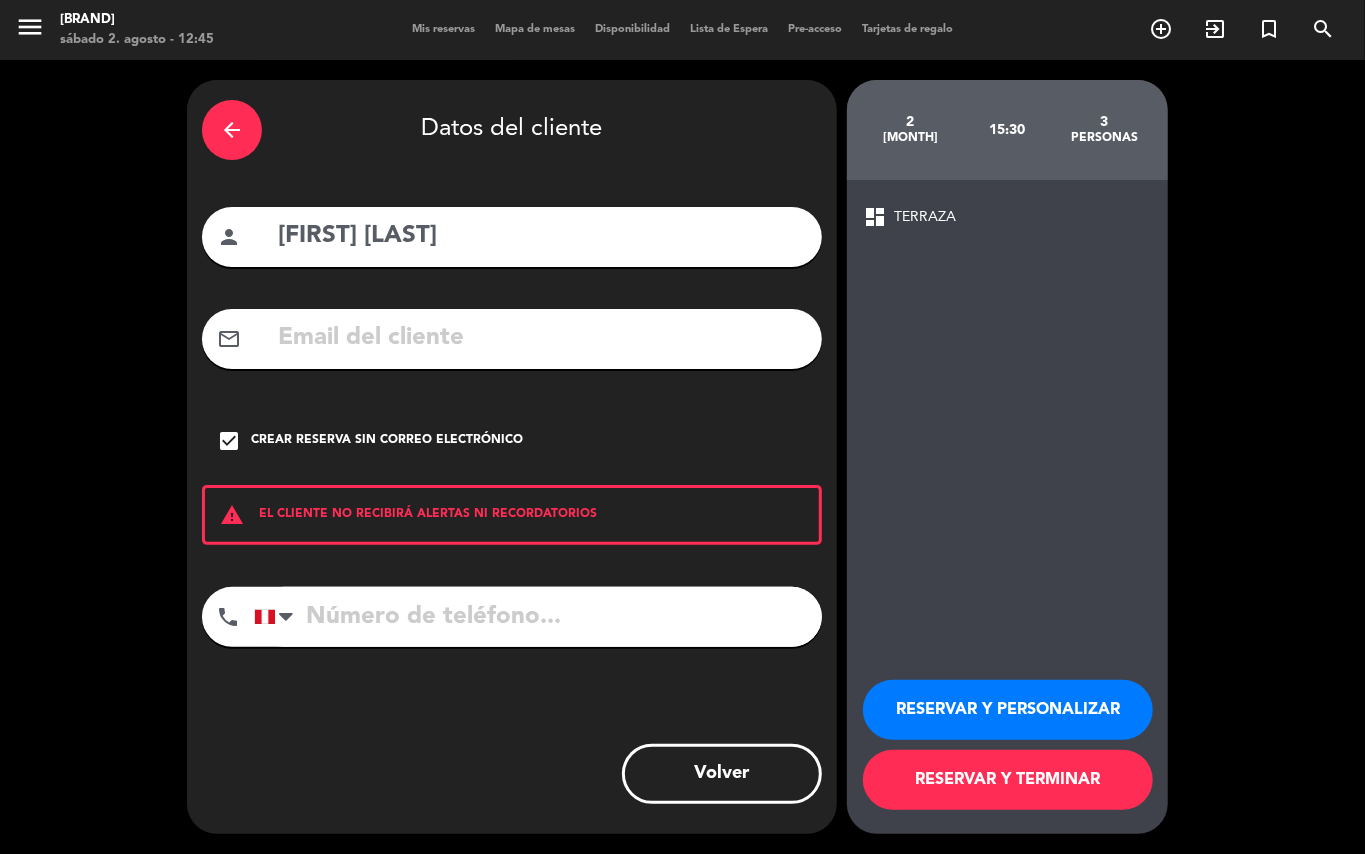 click on "RESERVAR Y PERSONALIZAR" at bounding box center [1008, 710] 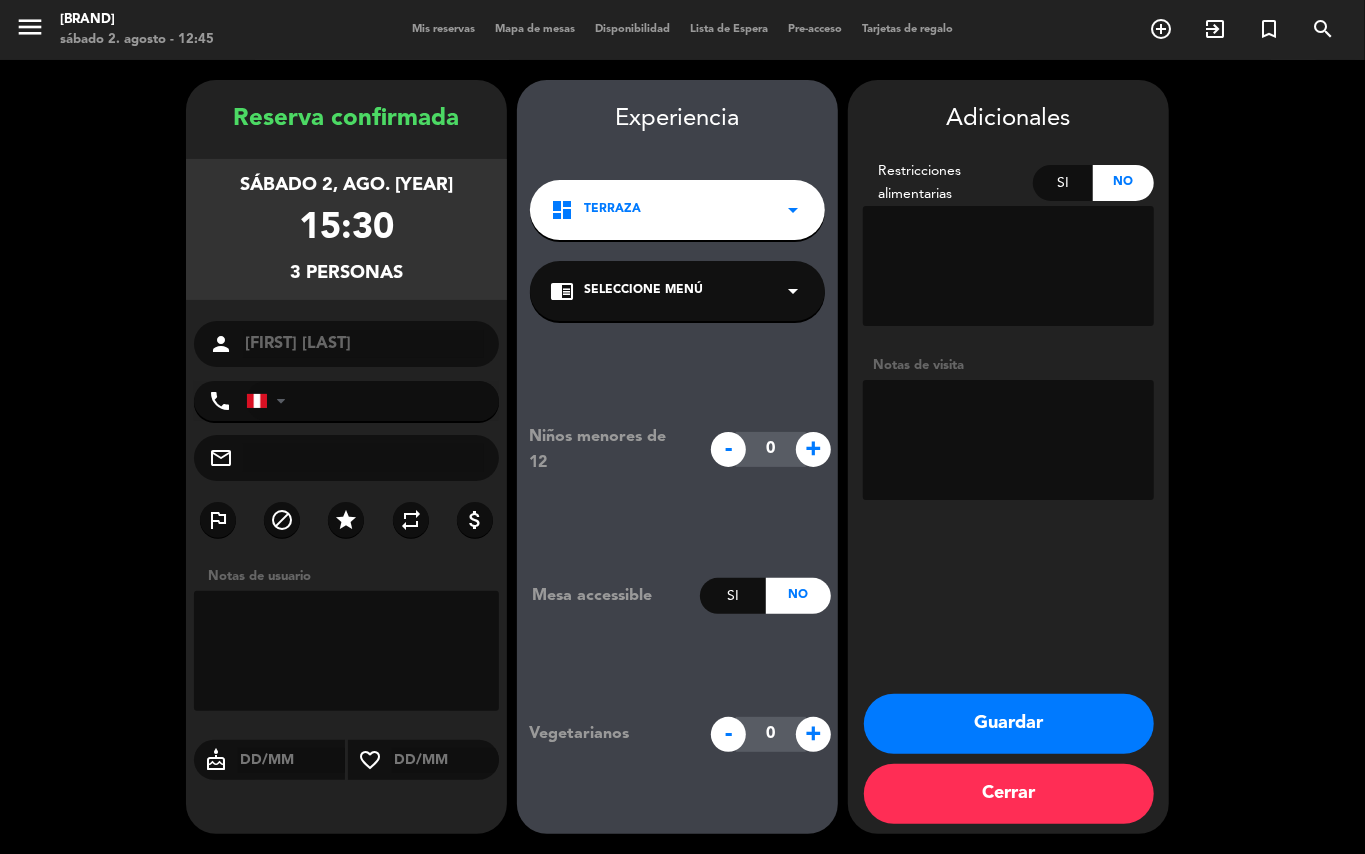 drag, startPoint x: 1073, startPoint y: 721, endPoint x: 840, endPoint y: 592, distance: 266.32687 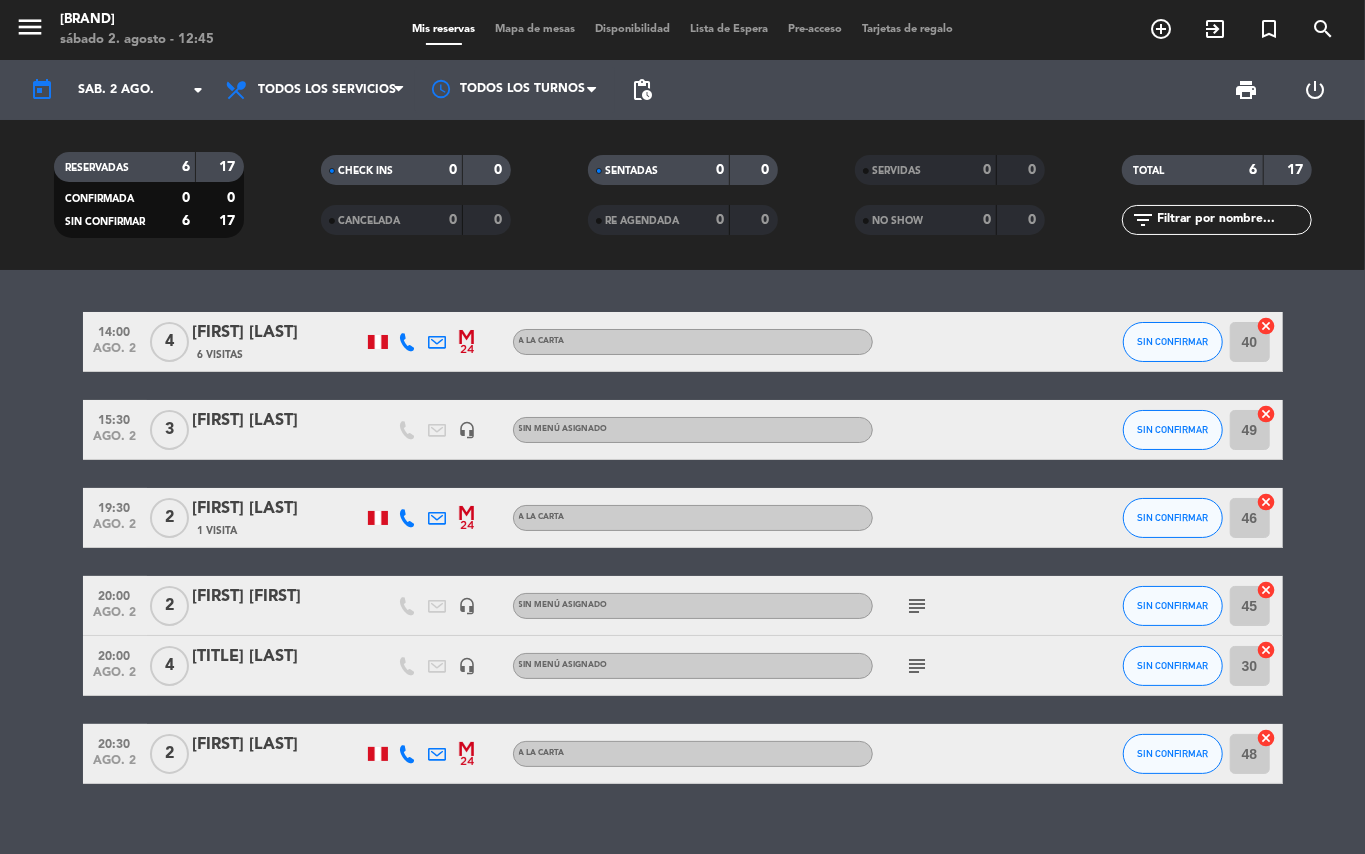 scroll, scrollTop: 29, scrollLeft: 0, axis: vertical 